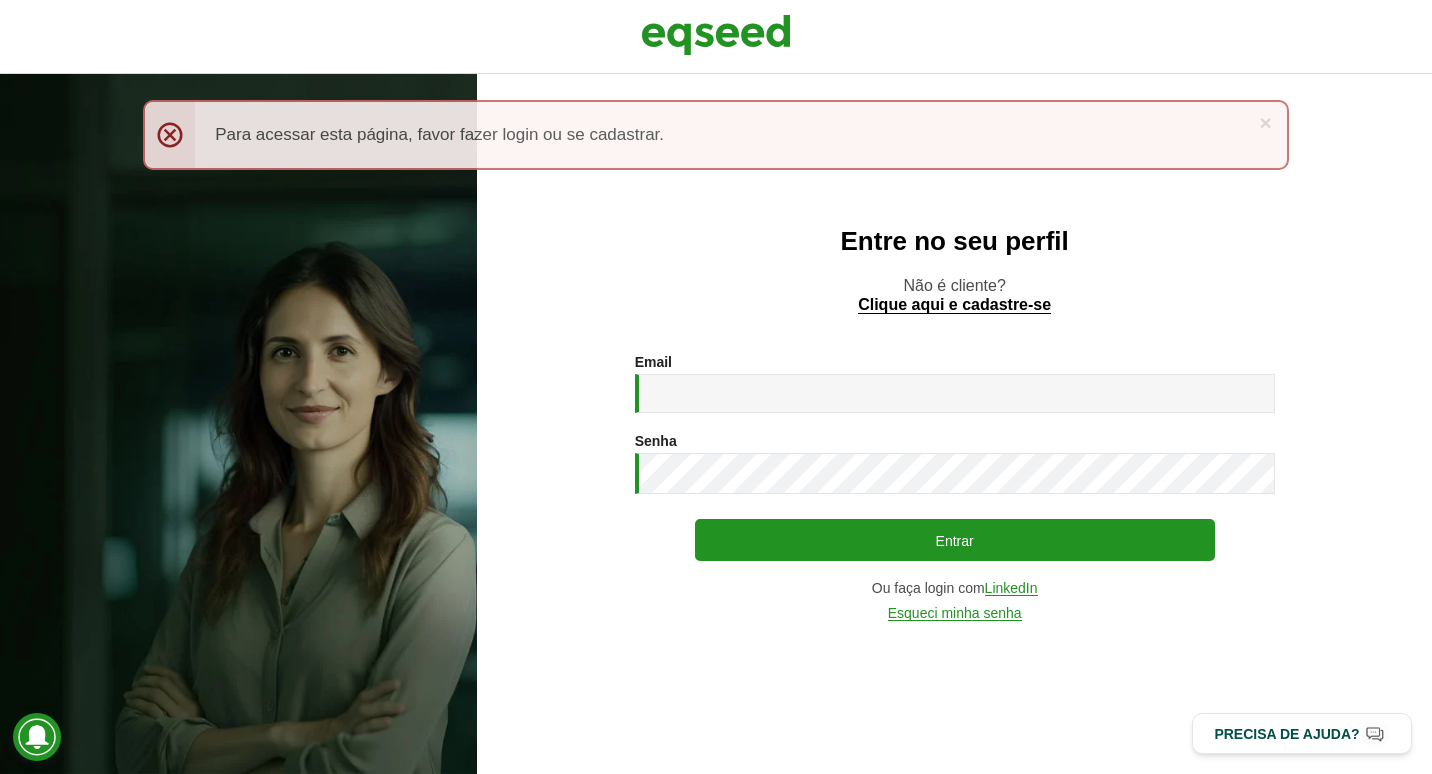 scroll, scrollTop: 0, scrollLeft: 0, axis: both 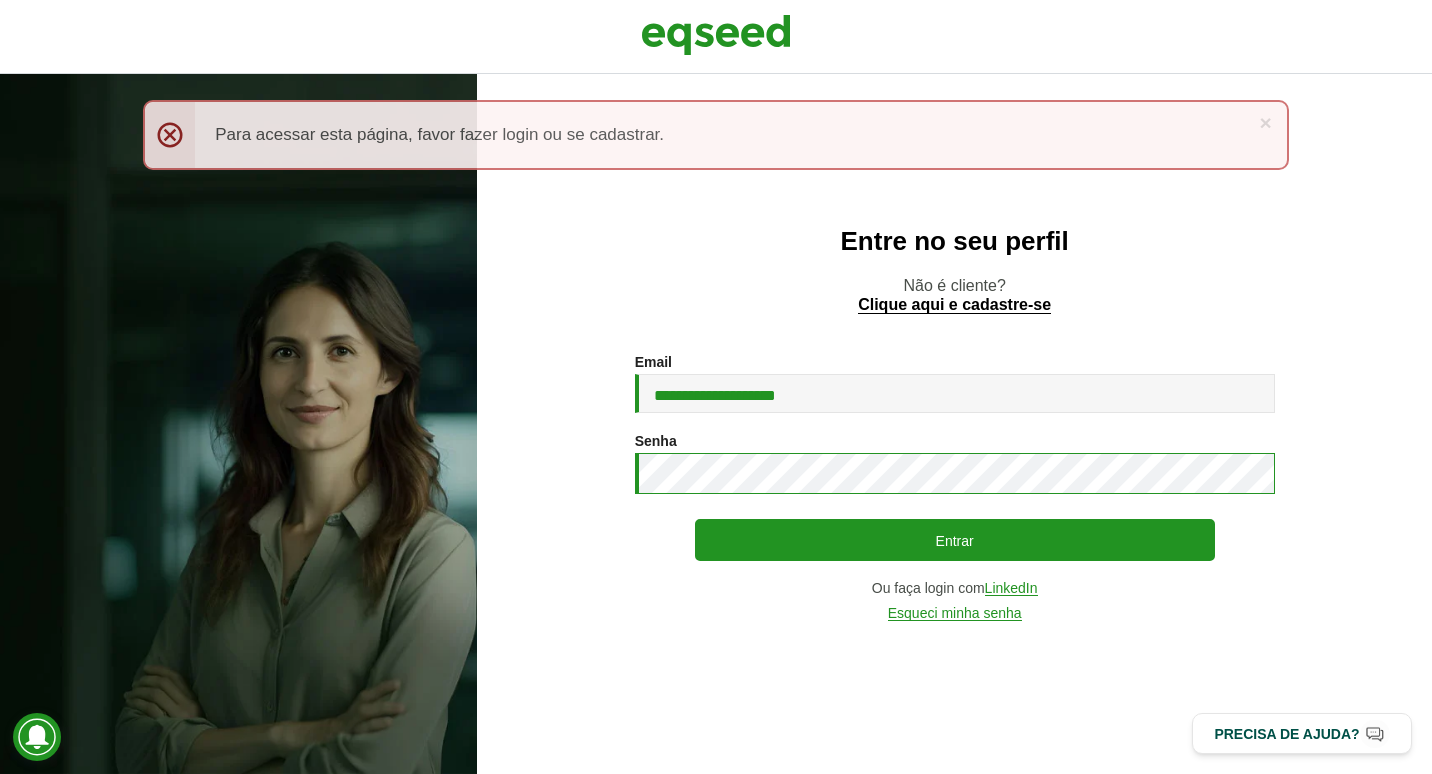 click on "**********" at bounding box center (954, 487) 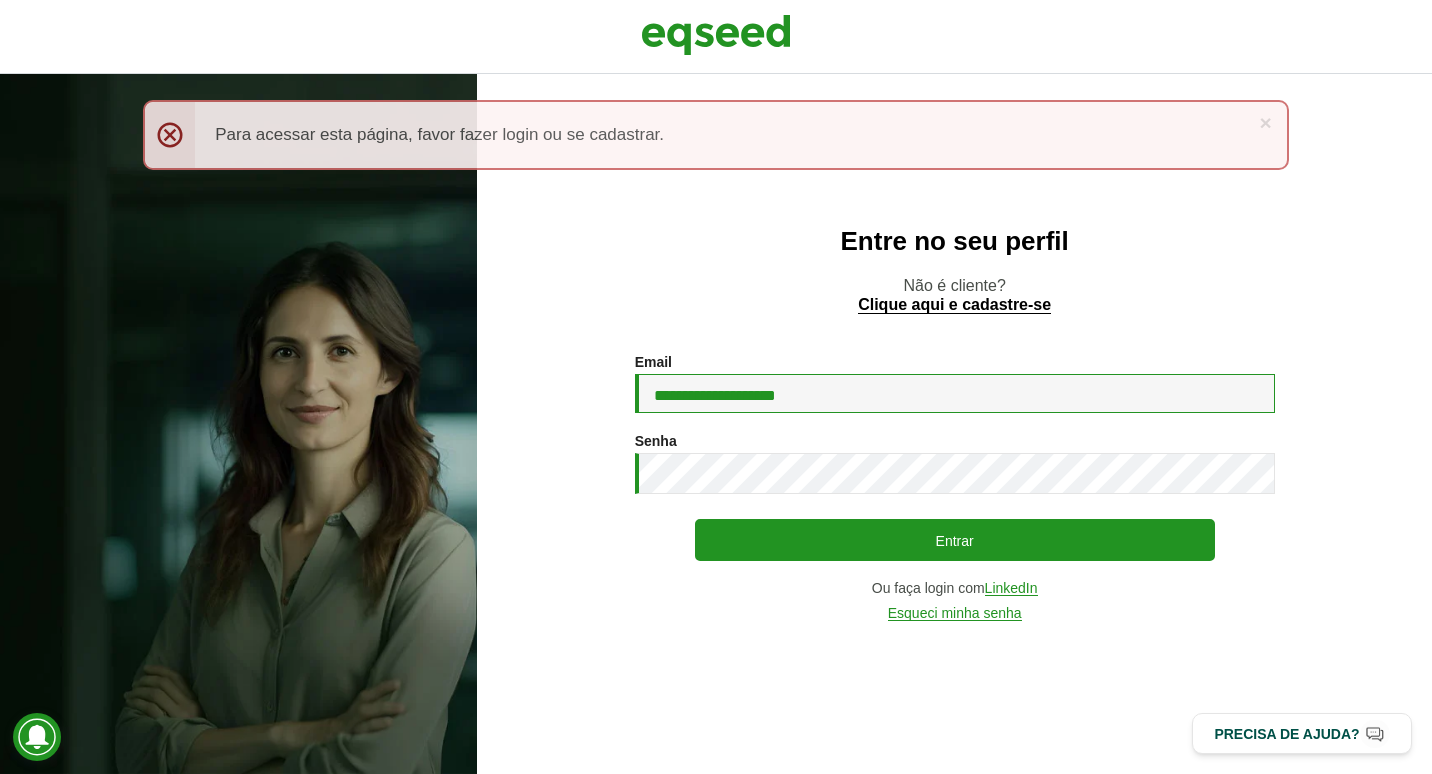 drag, startPoint x: 855, startPoint y: 394, endPoint x: 625, endPoint y: 405, distance: 230.2629 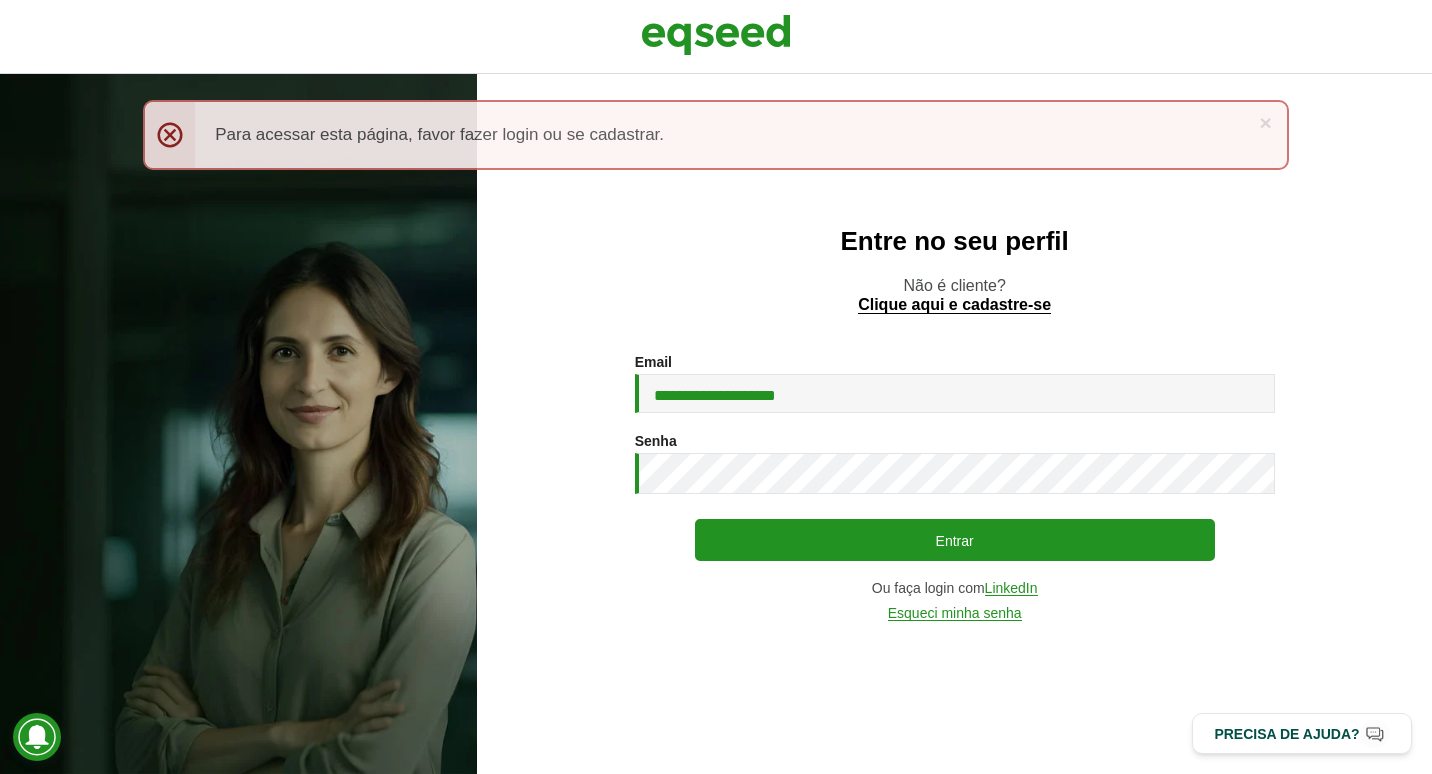 click on "**********" at bounding box center (954, 487) 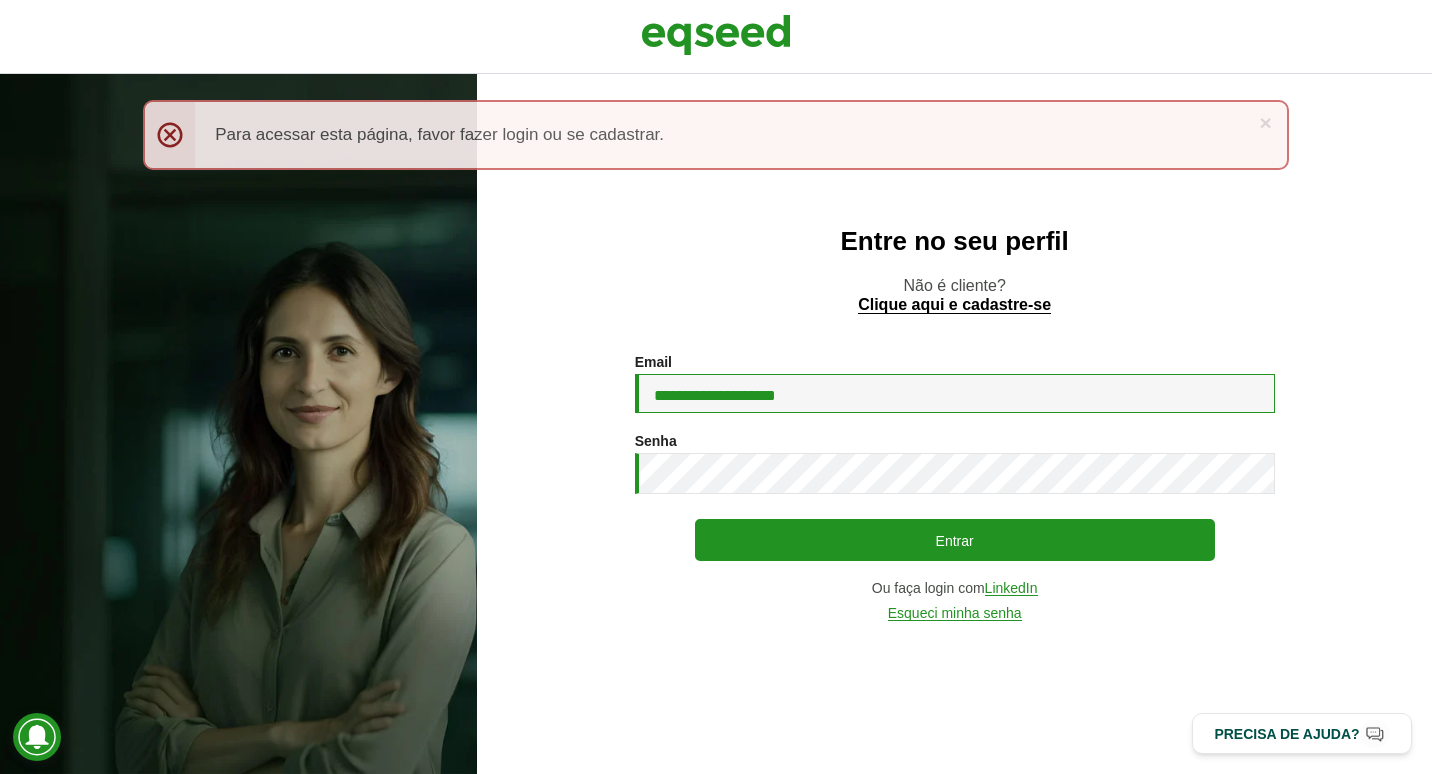 click on "**********" at bounding box center [955, 393] 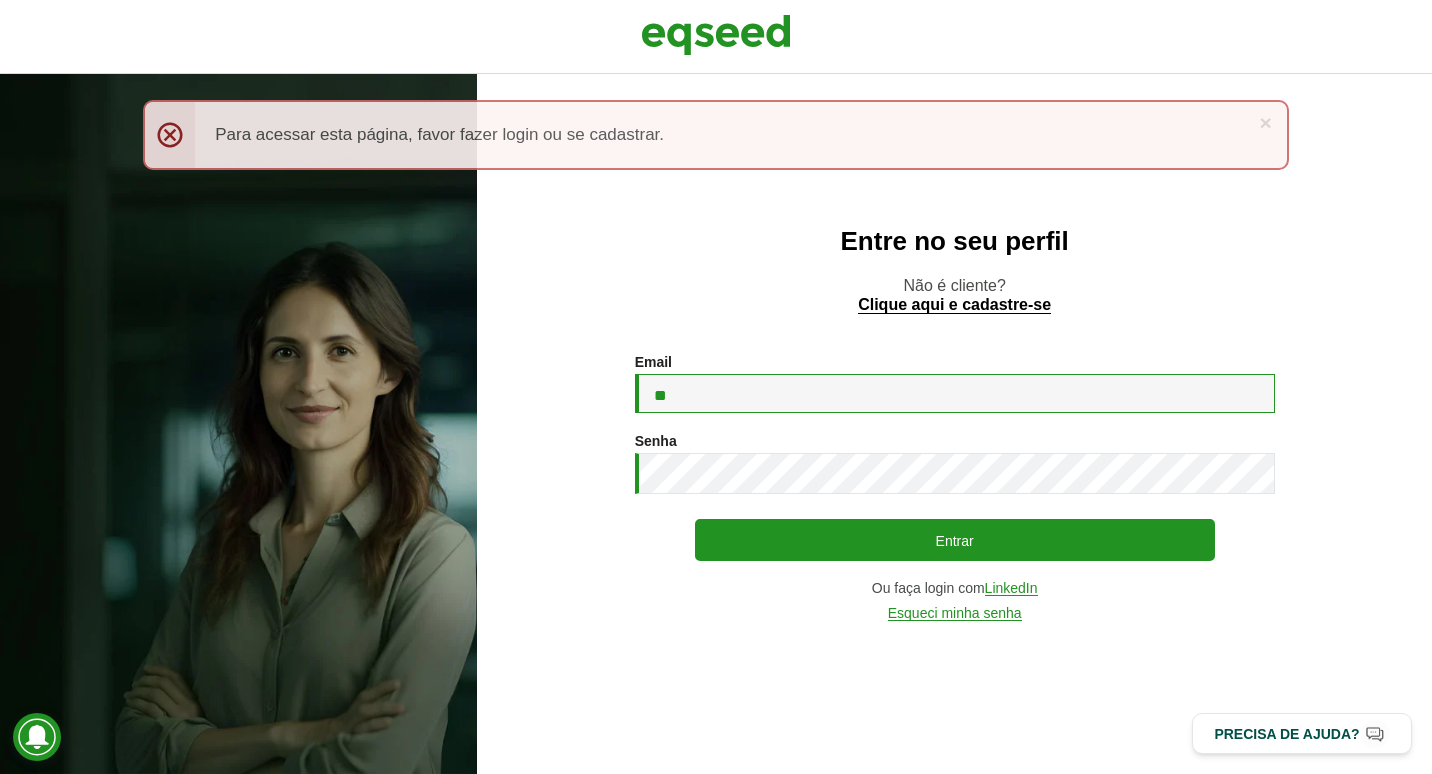 type on "*" 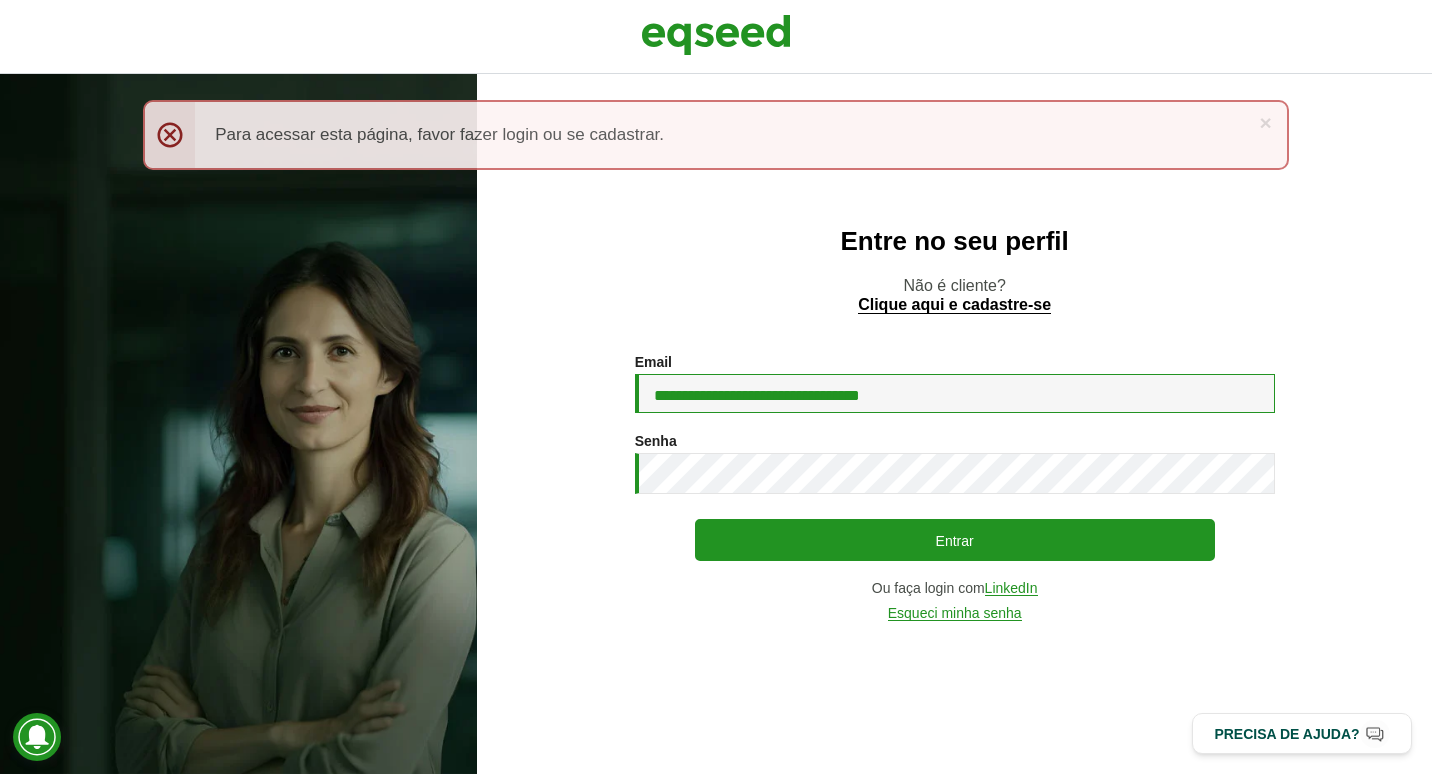 type on "**********" 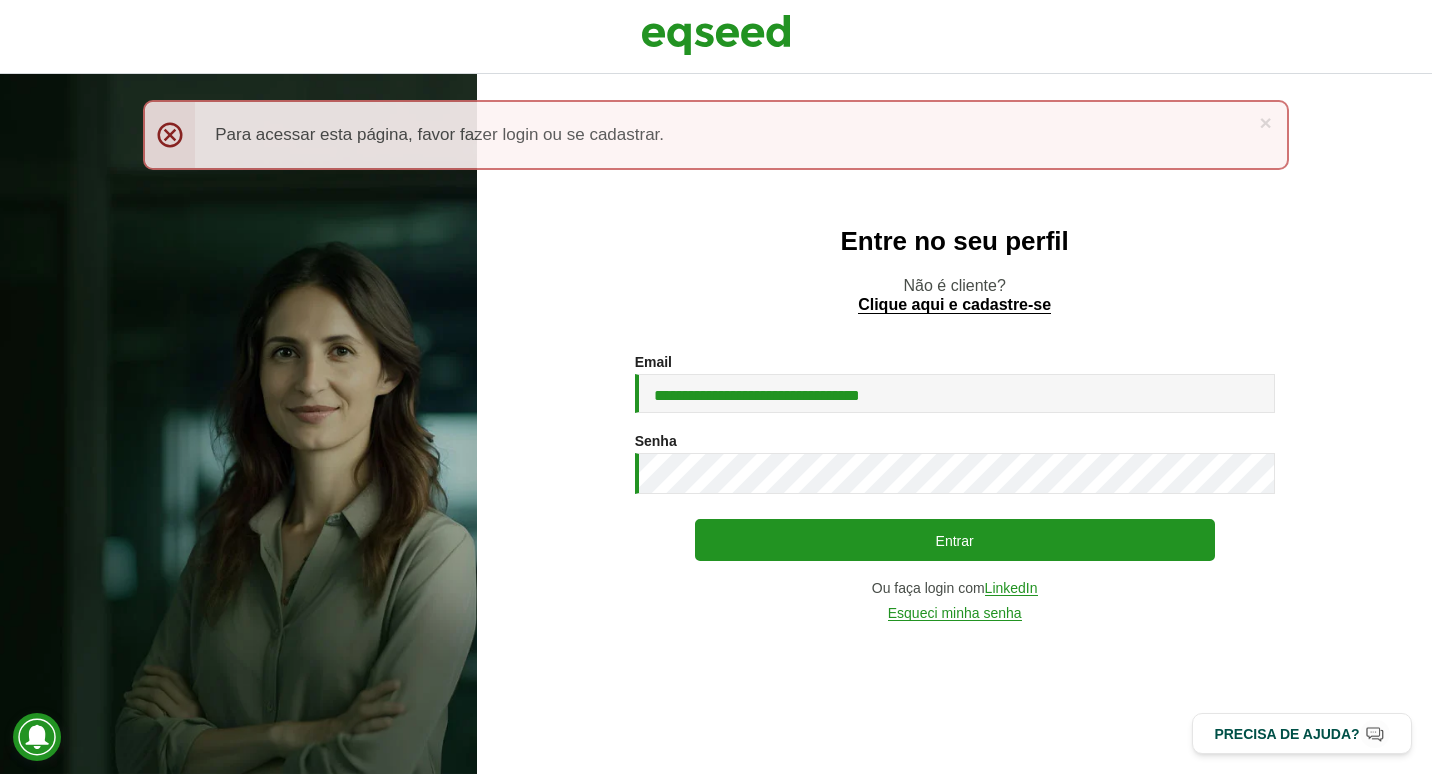 click on "**********" at bounding box center (954, 487) 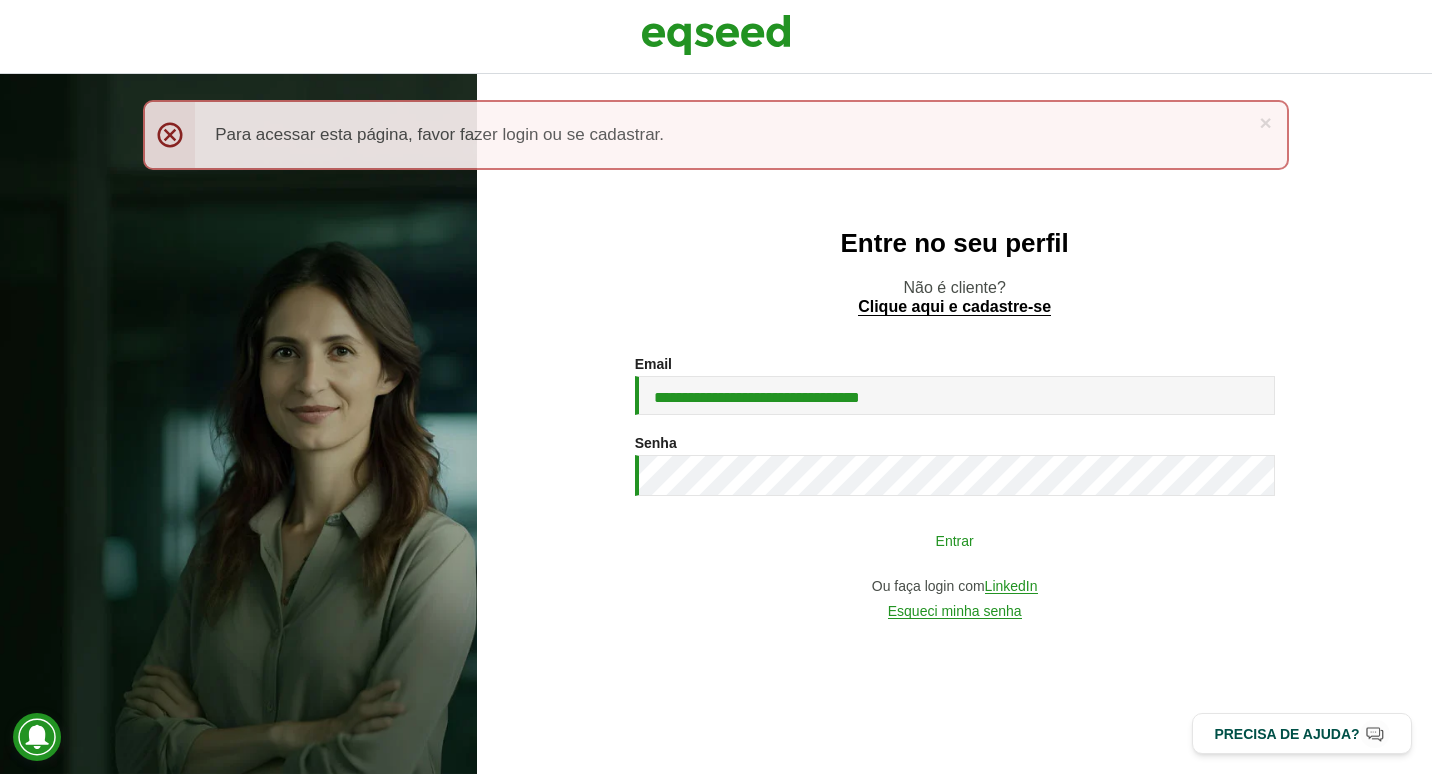 click on "Entrar" at bounding box center (955, 540) 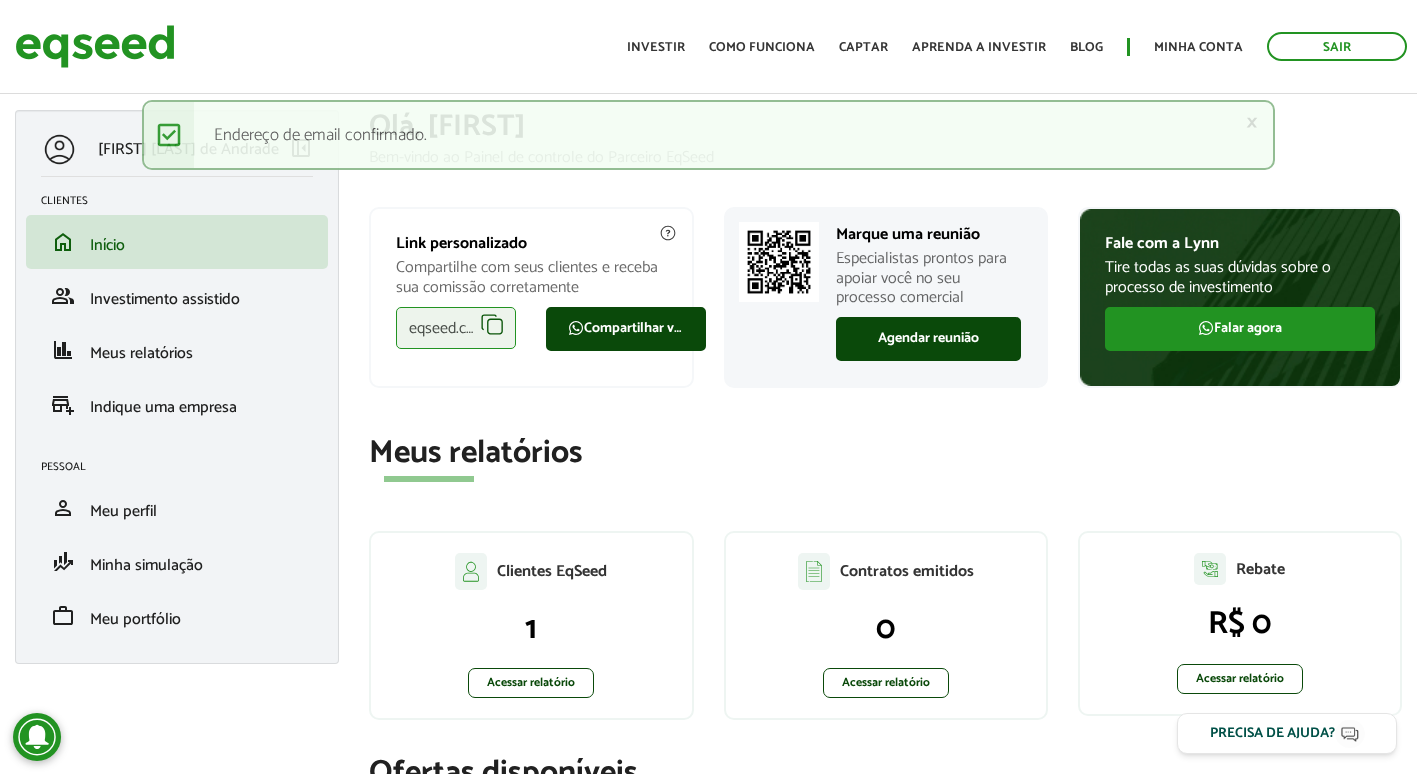 scroll, scrollTop: 0, scrollLeft: 0, axis: both 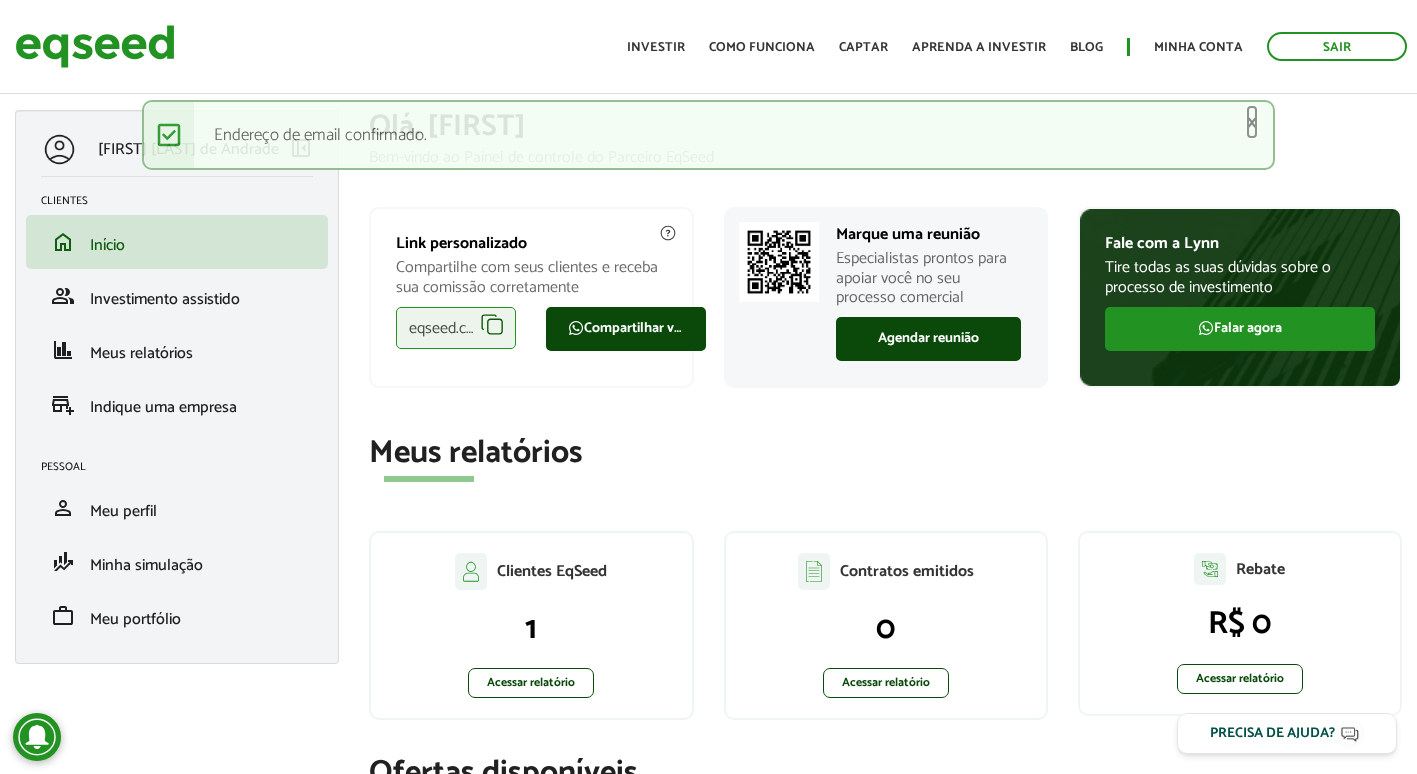 click on "×" at bounding box center [1252, 122] 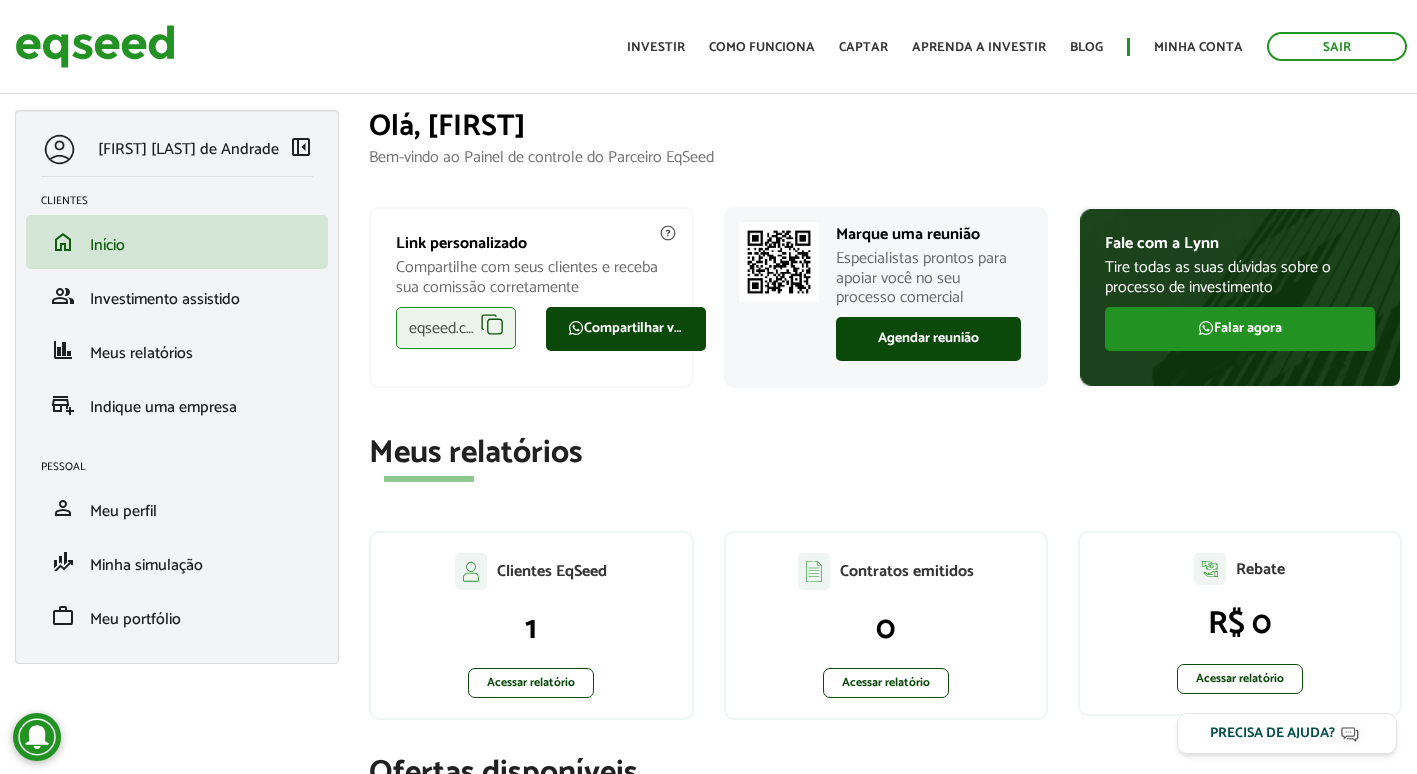 click on "left_panel_close" at bounding box center [301, 147] 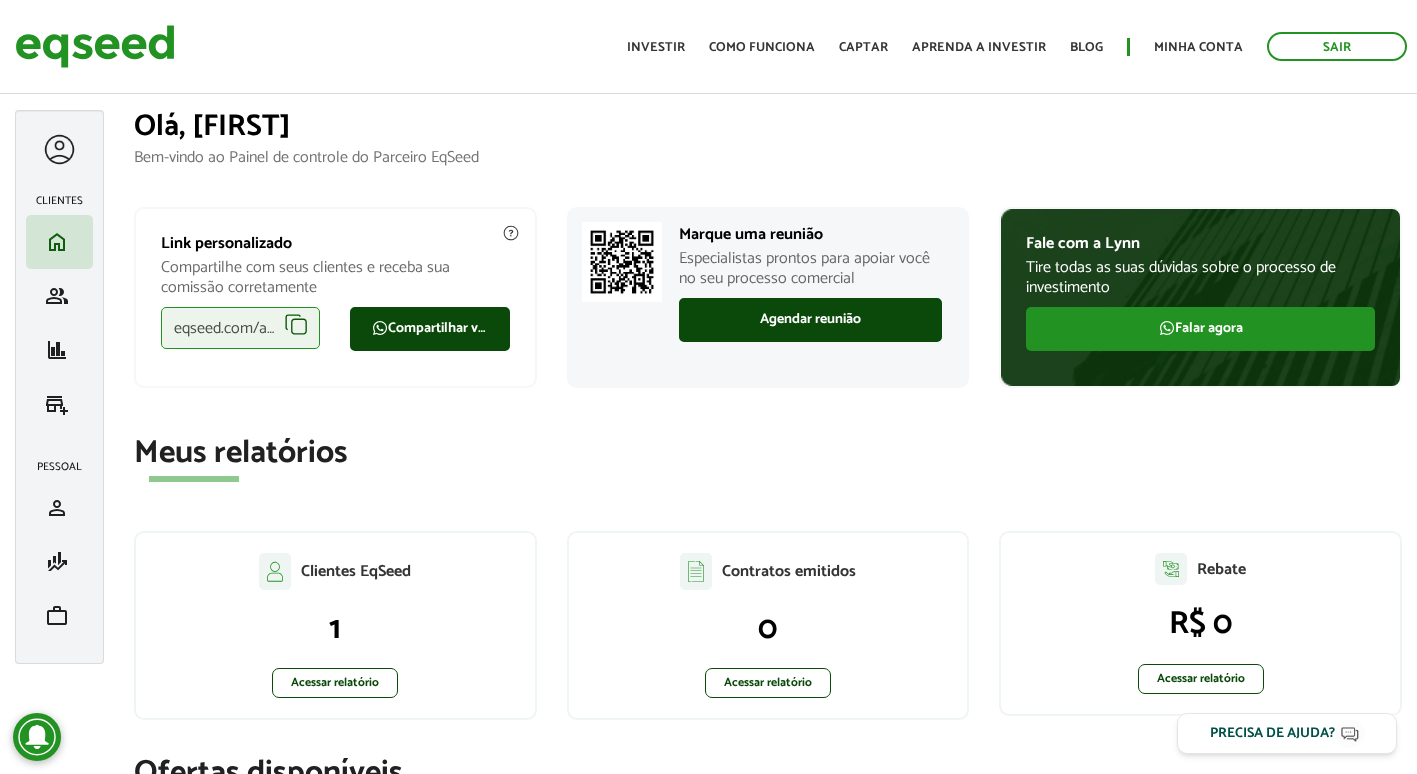 click at bounding box center [59, 149] 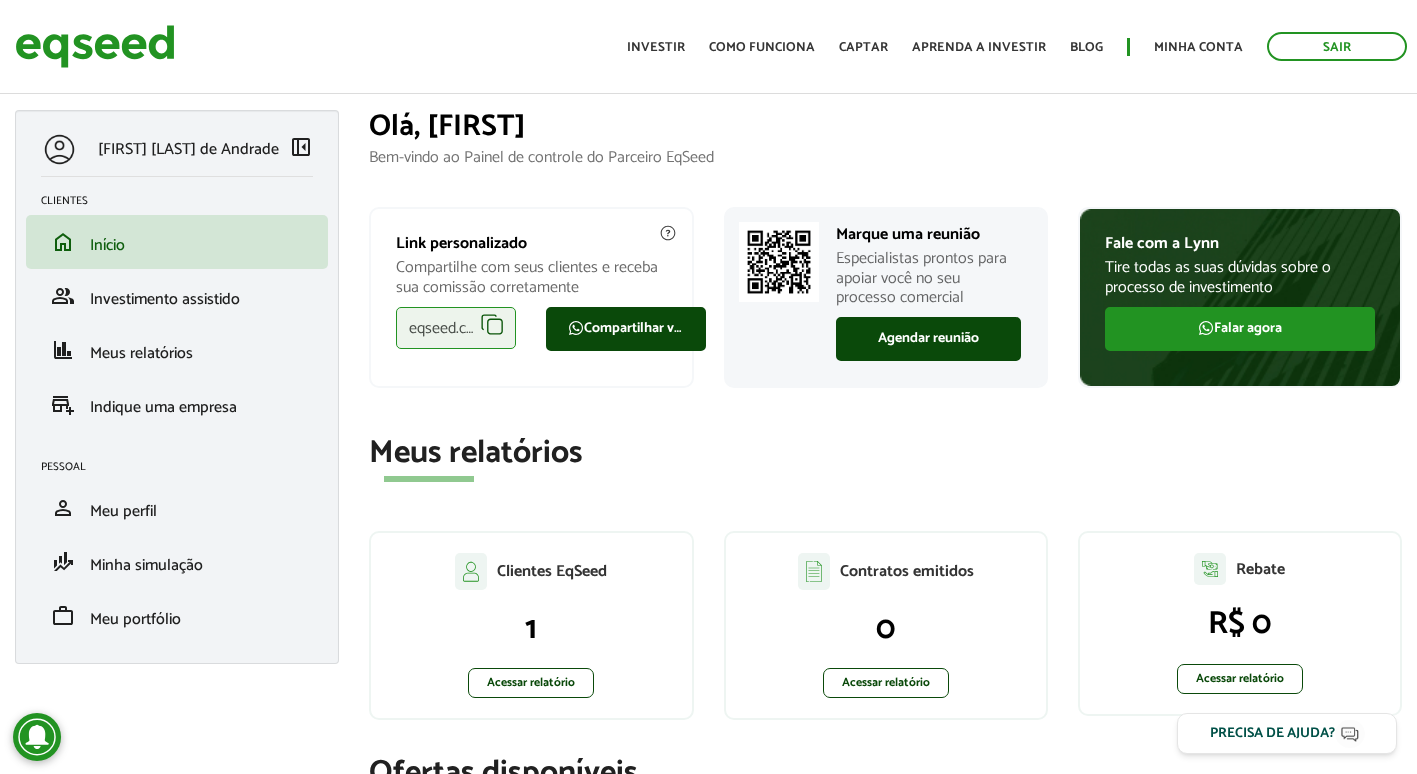 click on "left_panel_close" at bounding box center (301, 147) 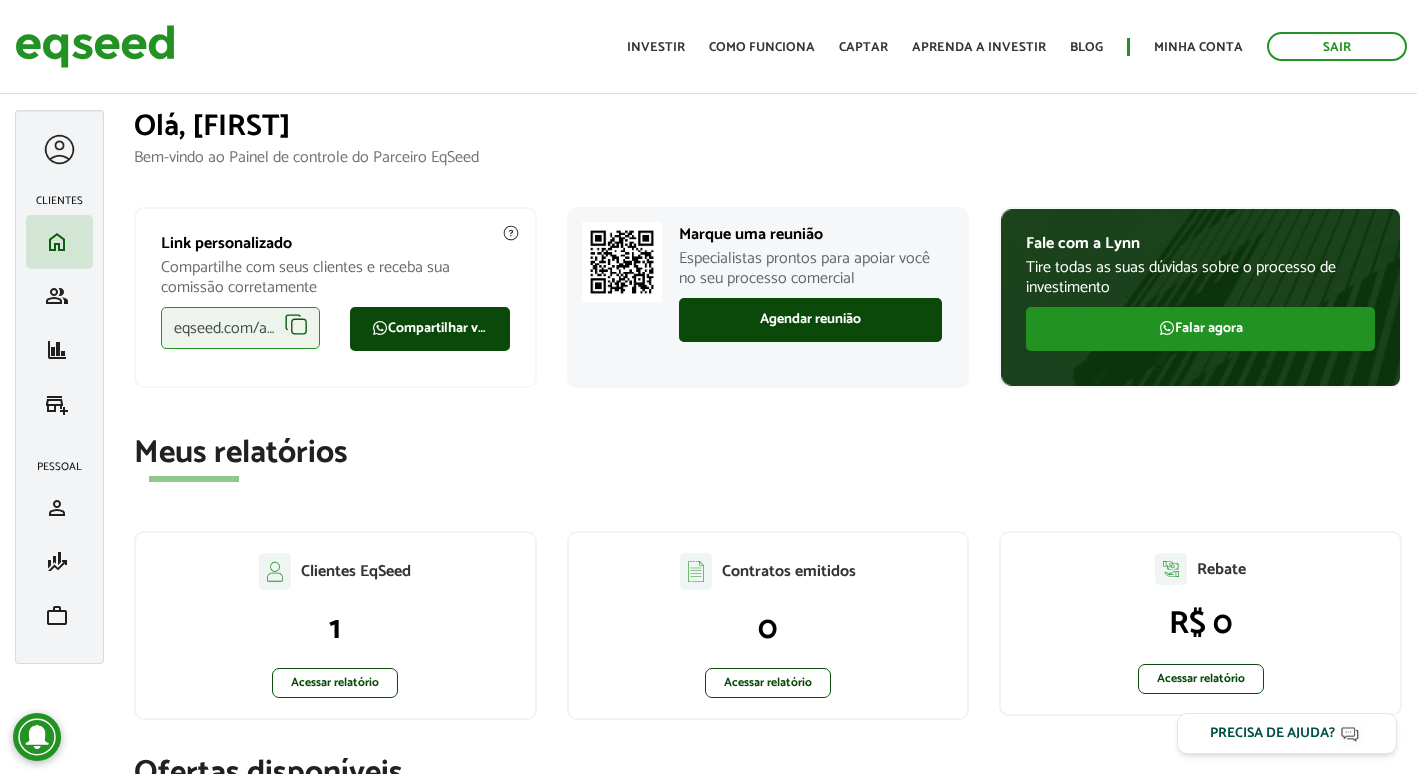 click at bounding box center [59, 149] 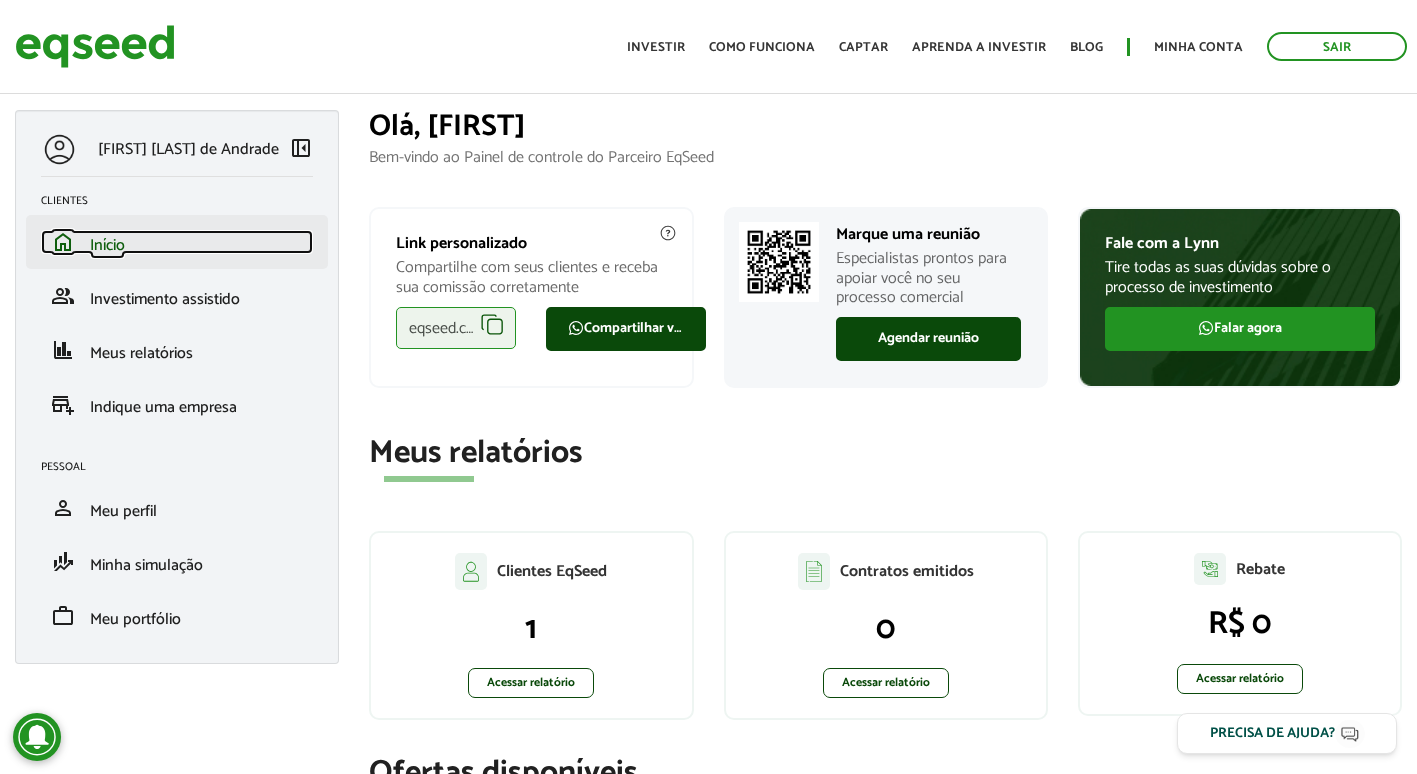click on "Início" at bounding box center (107, 245) 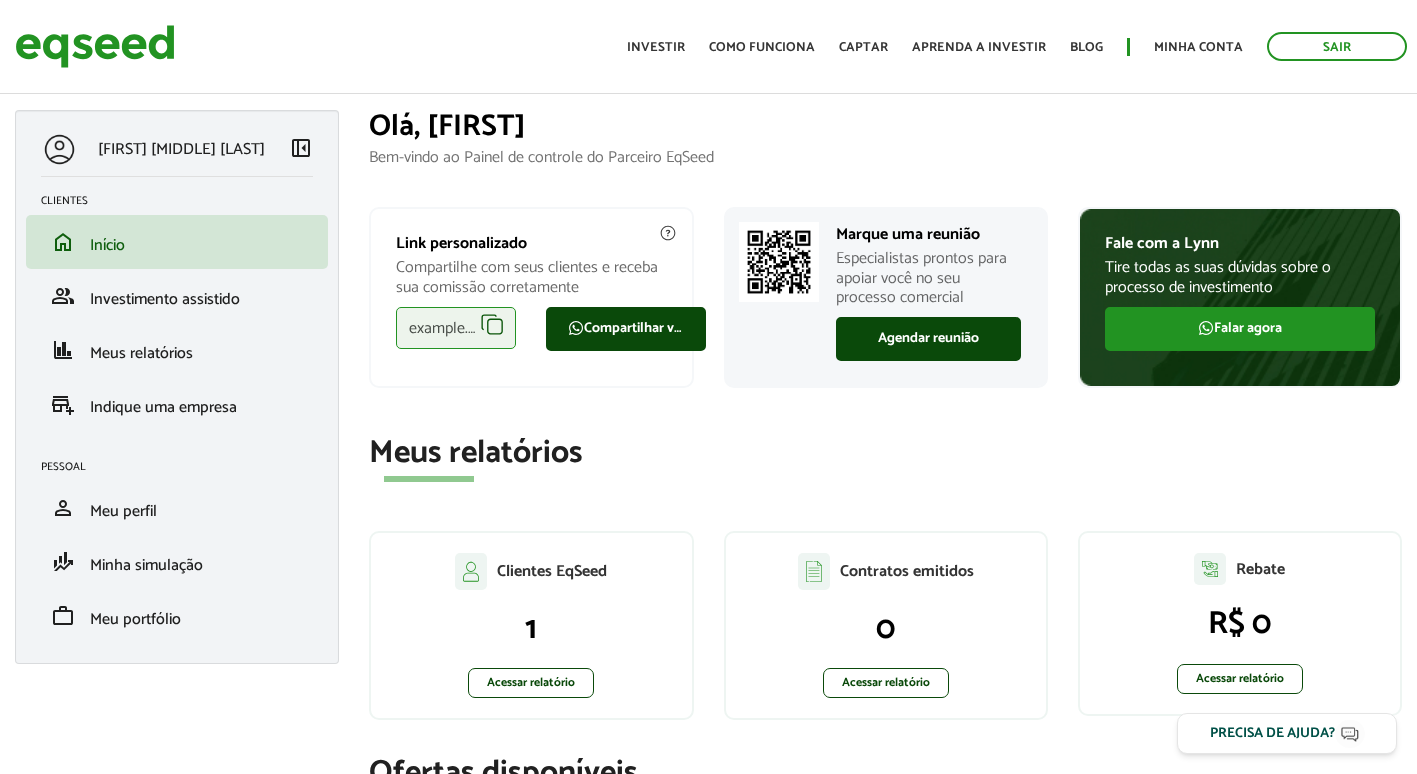 scroll, scrollTop: 0, scrollLeft: 0, axis: both 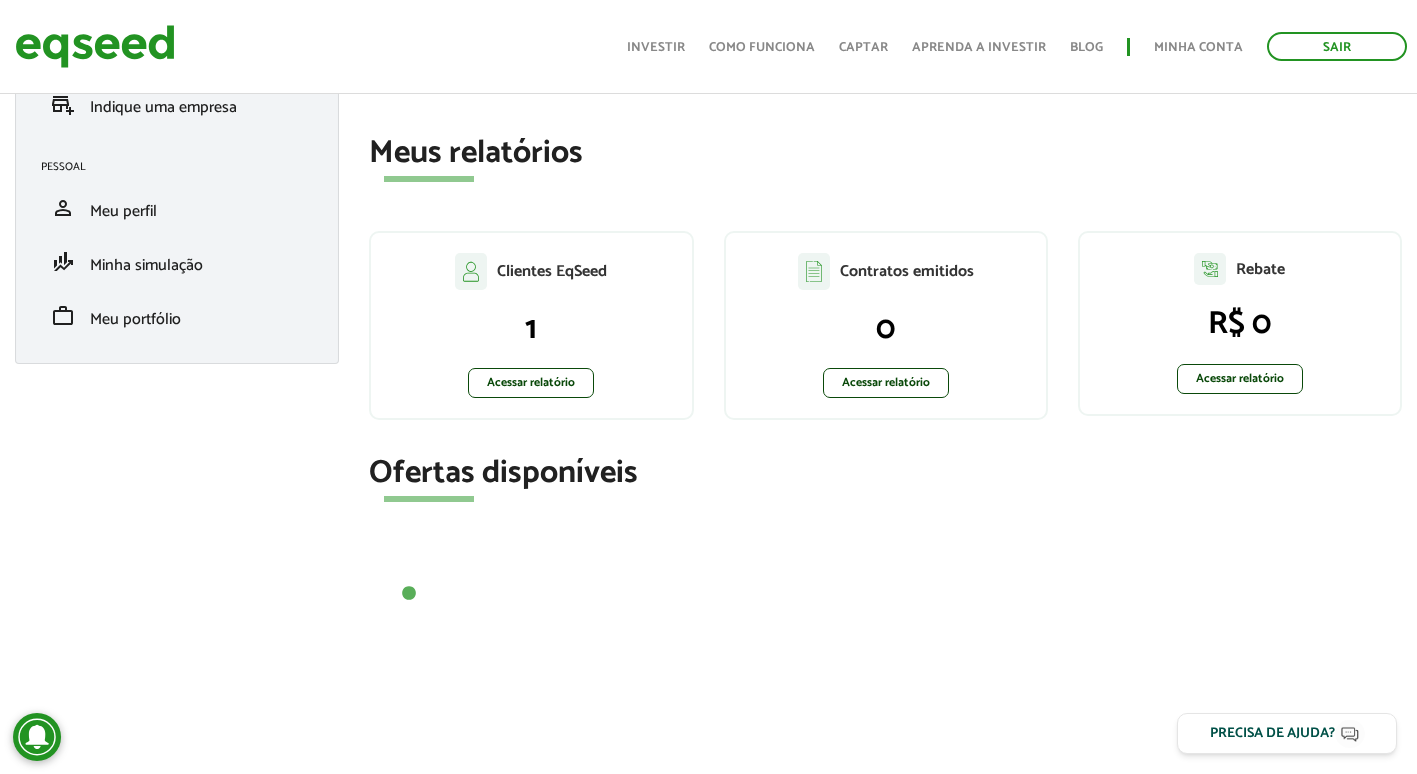 click on "1" at bounding box center [531, 329] 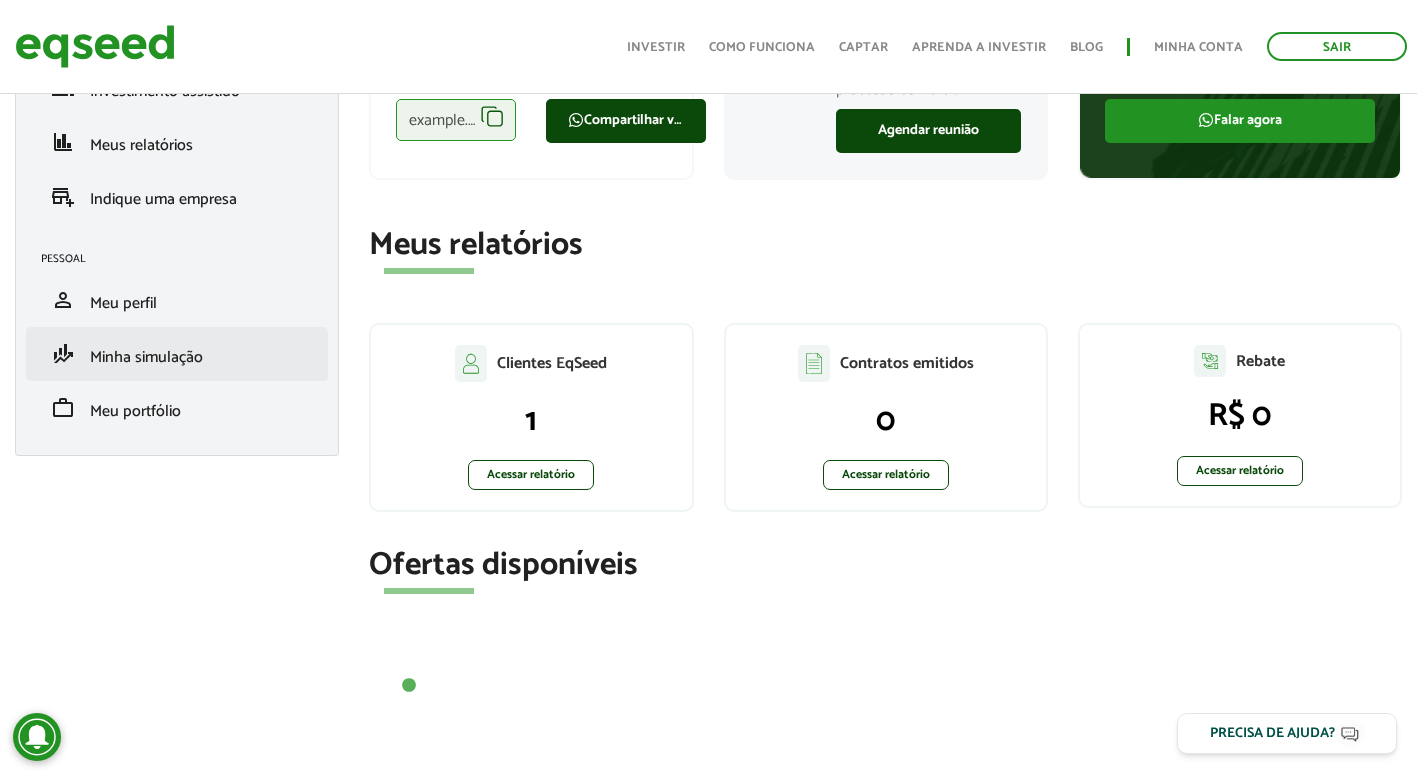 scroll, scrollTop: 0, scrollLeft: 0, axis: both 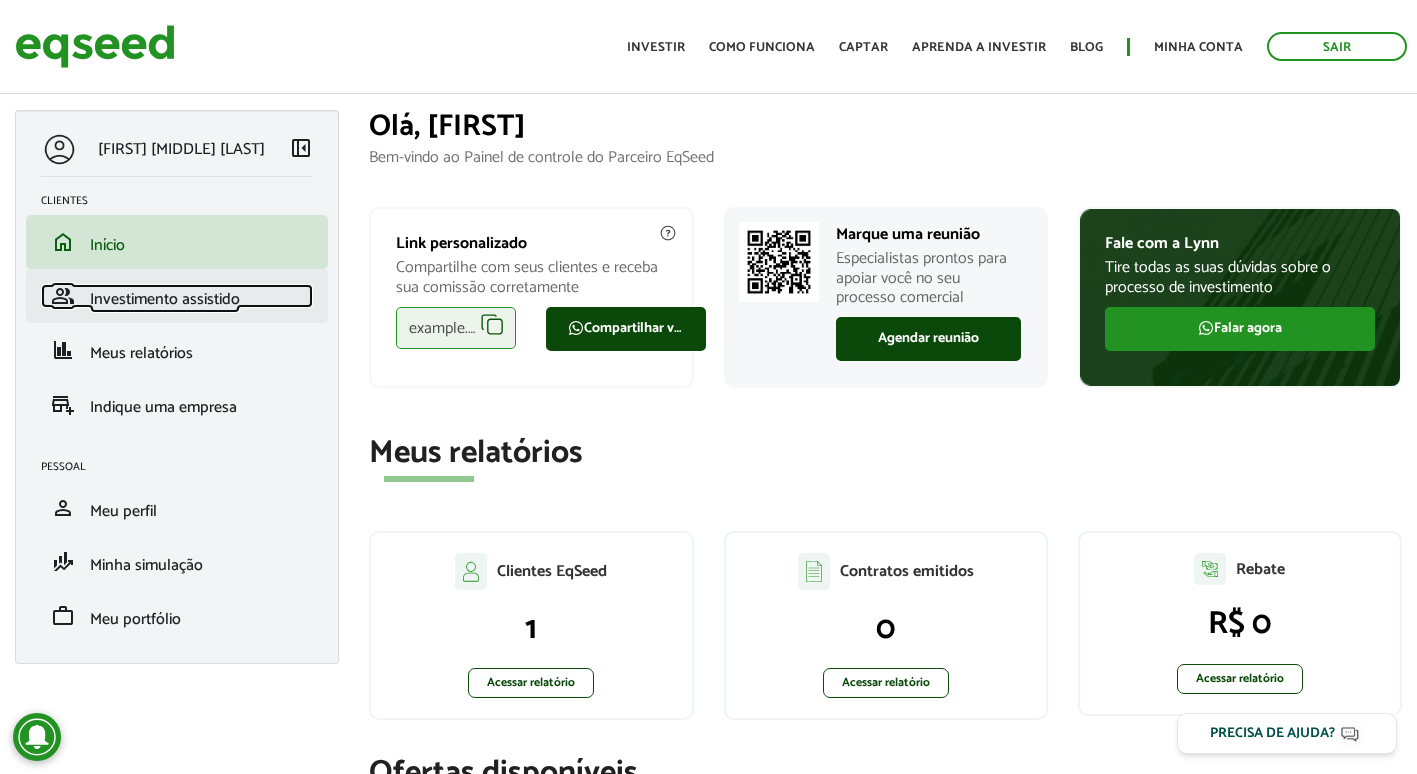 click on "Investimento assistido" at bounding box center [165, 299] 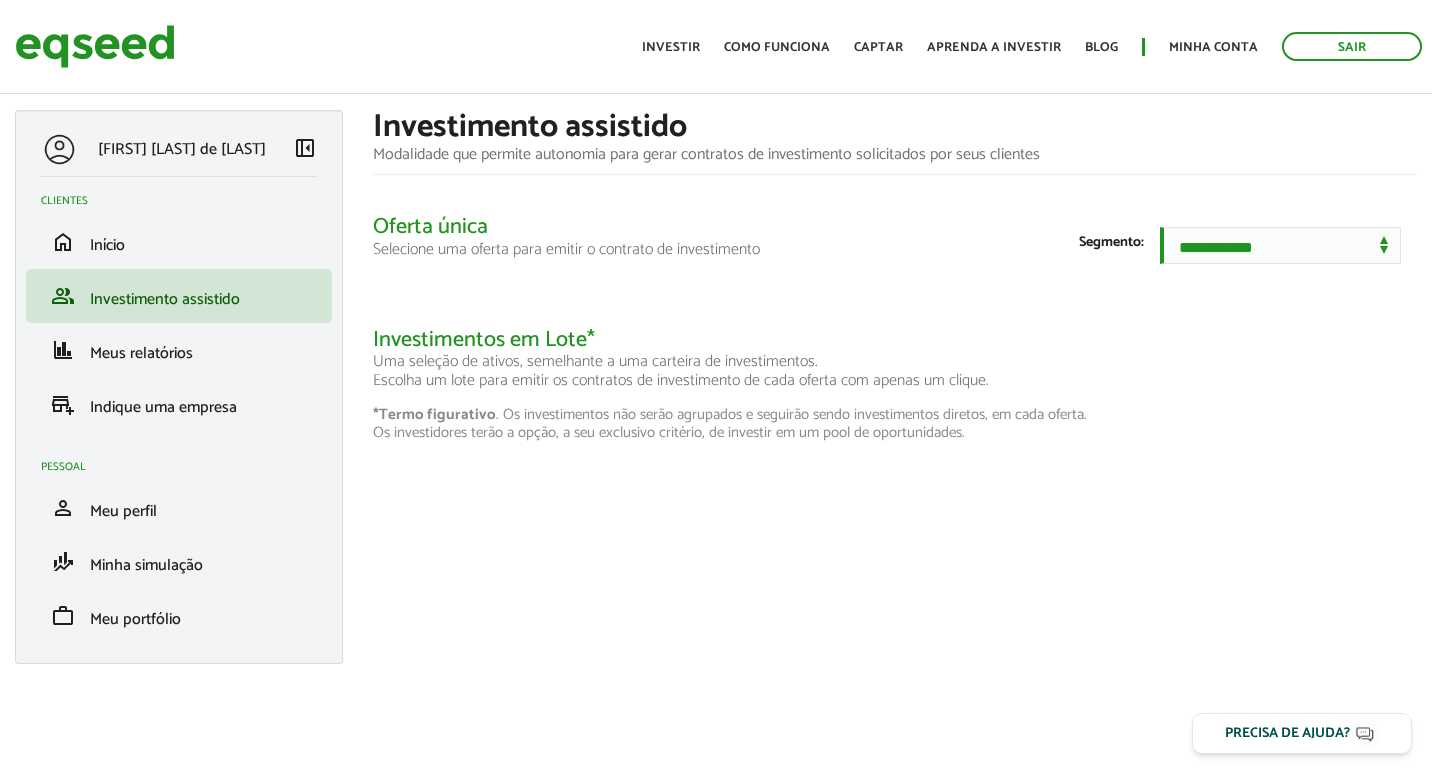 scroll, scrollTop: 0, scrollLeft: 0, axis: both 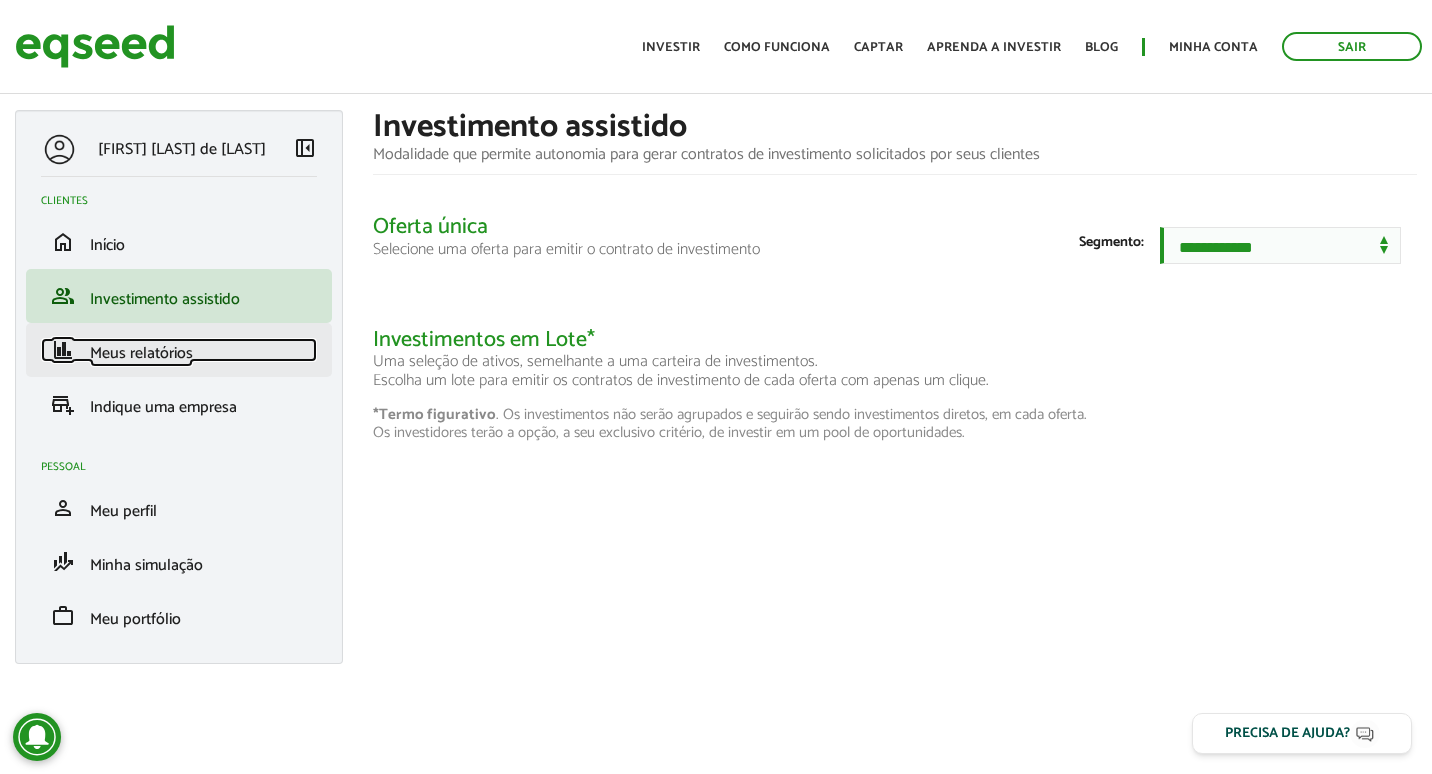 click on "finance Meus relatórios" at bounding box center [179, 350] 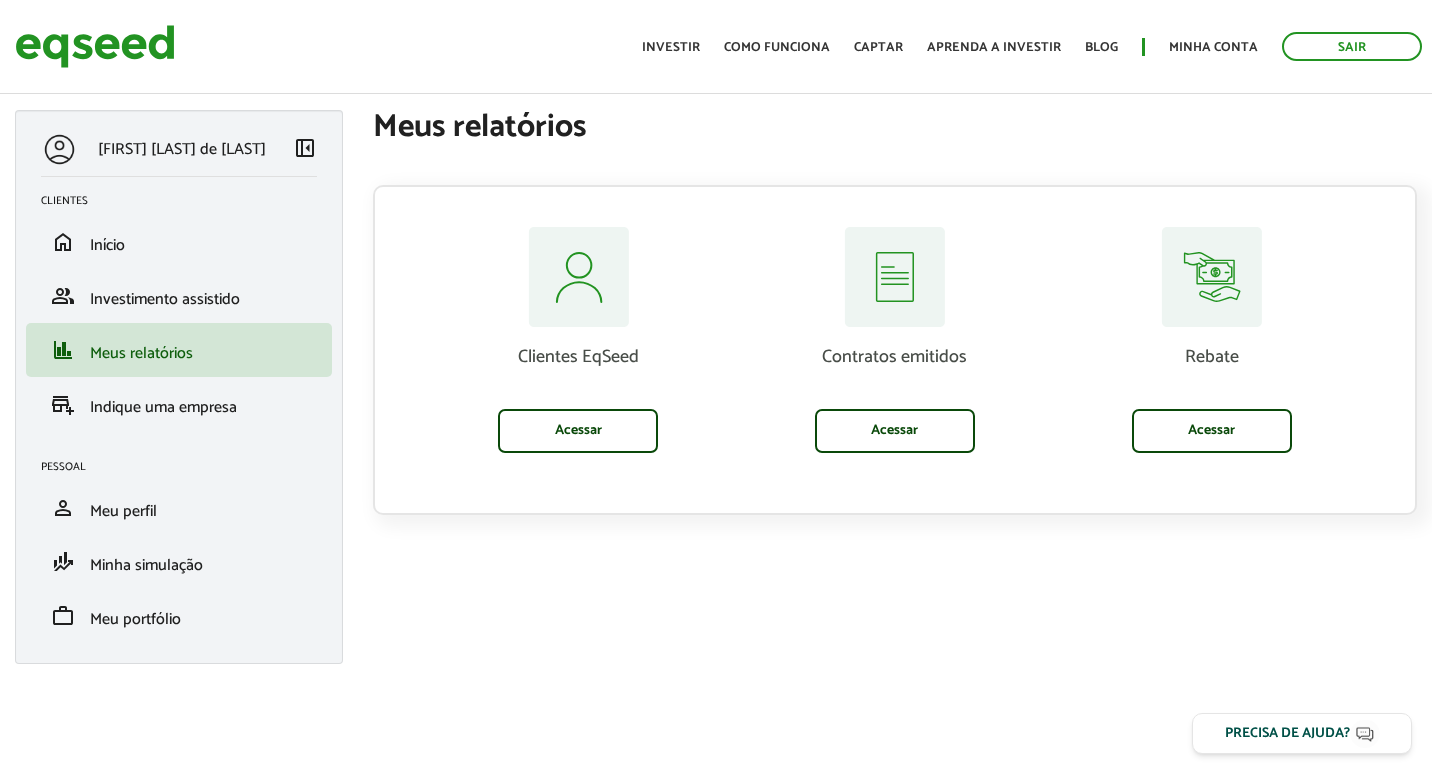 scroll, scrollTop: 0, scrollLeft: 0, axis: both 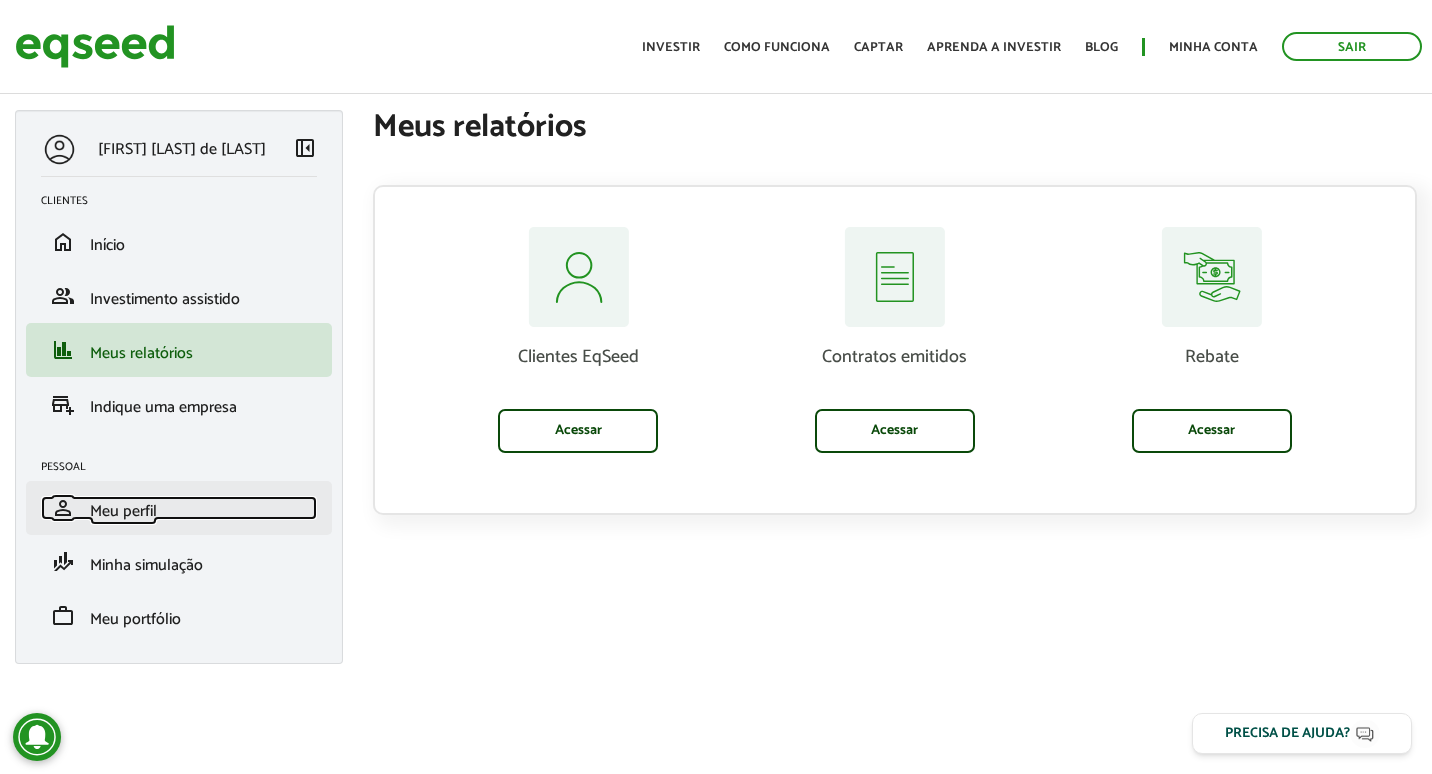 click on "person Meu perfil" at bounding box center [179, 508] 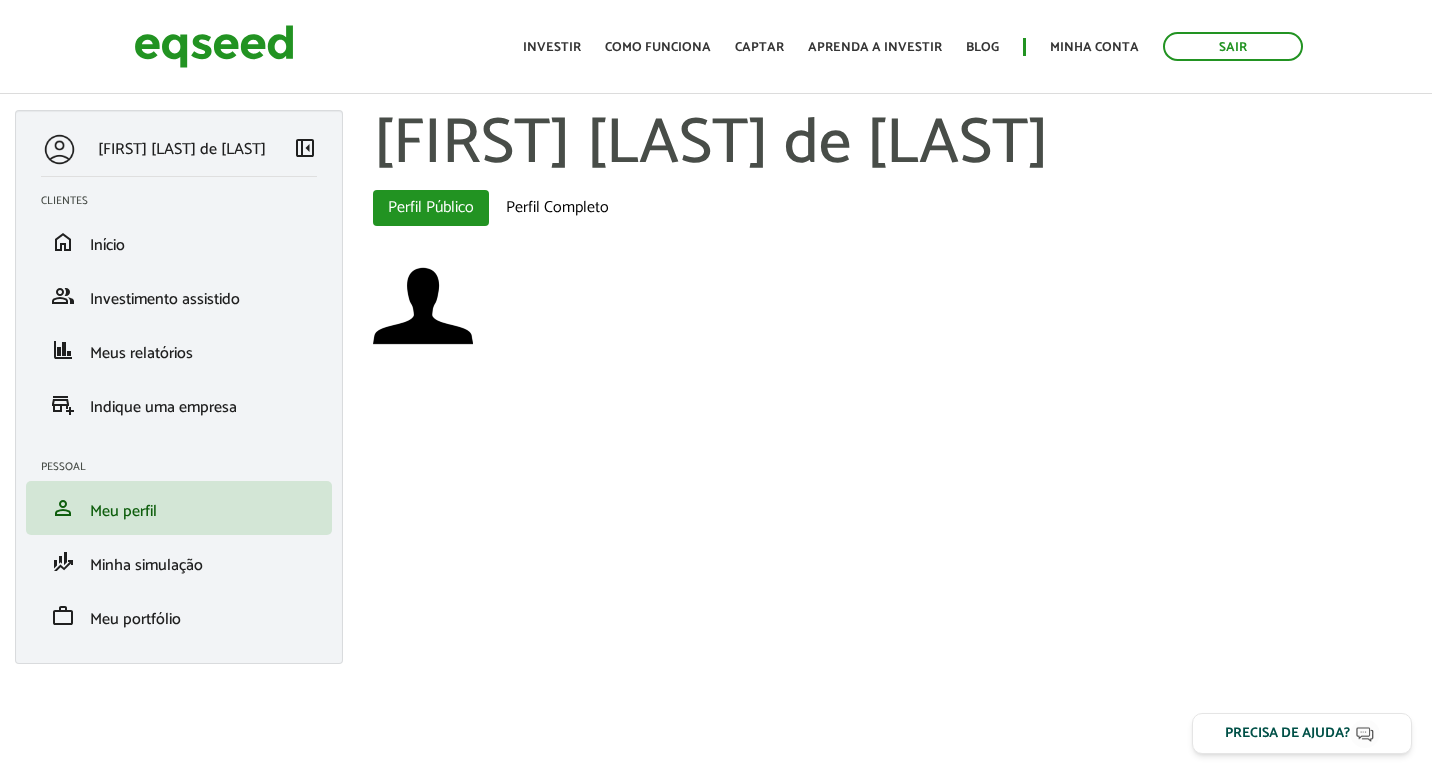 scroll, scrollTop: 0, scrollLeft: 0, axis: both 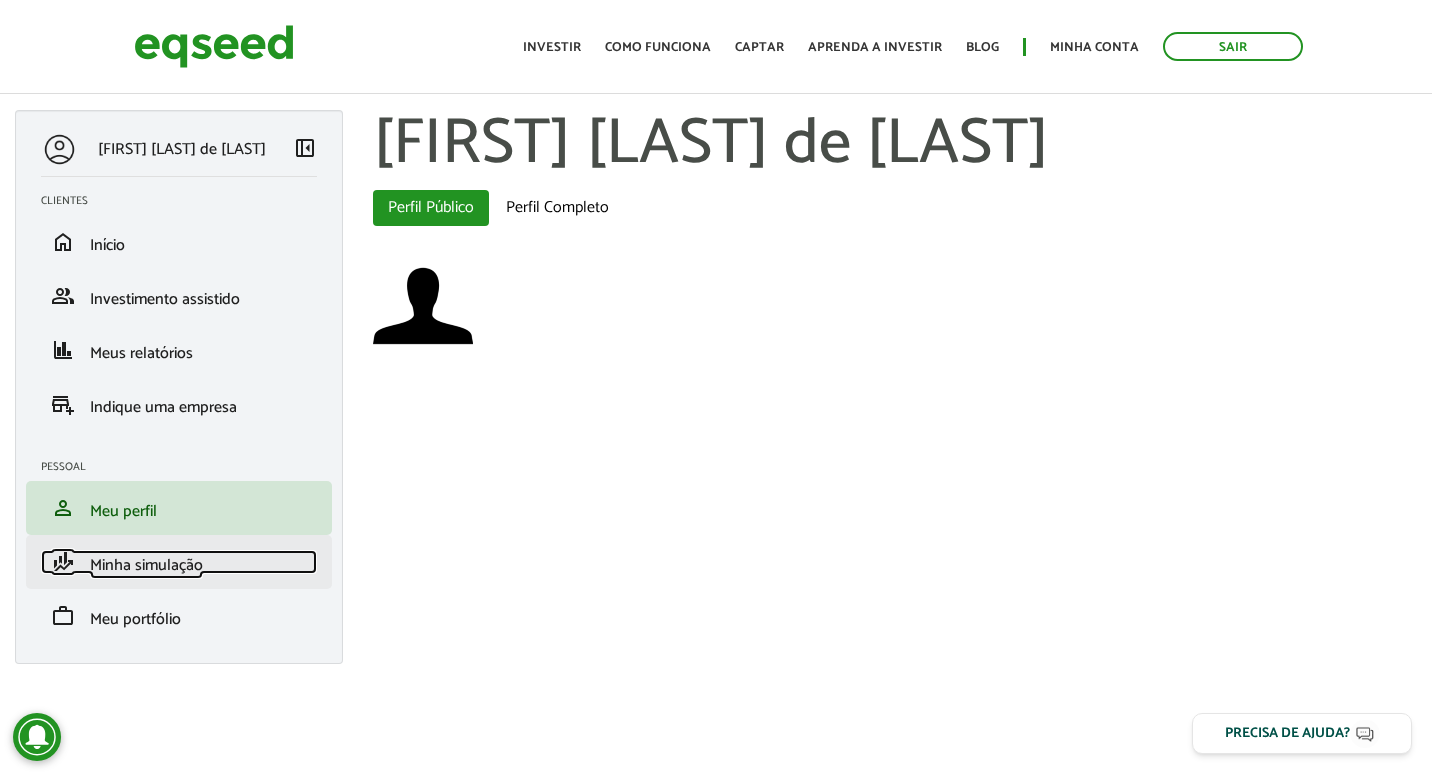 click on "finance_mode Minha simulação" at bounding box center [179, 562] 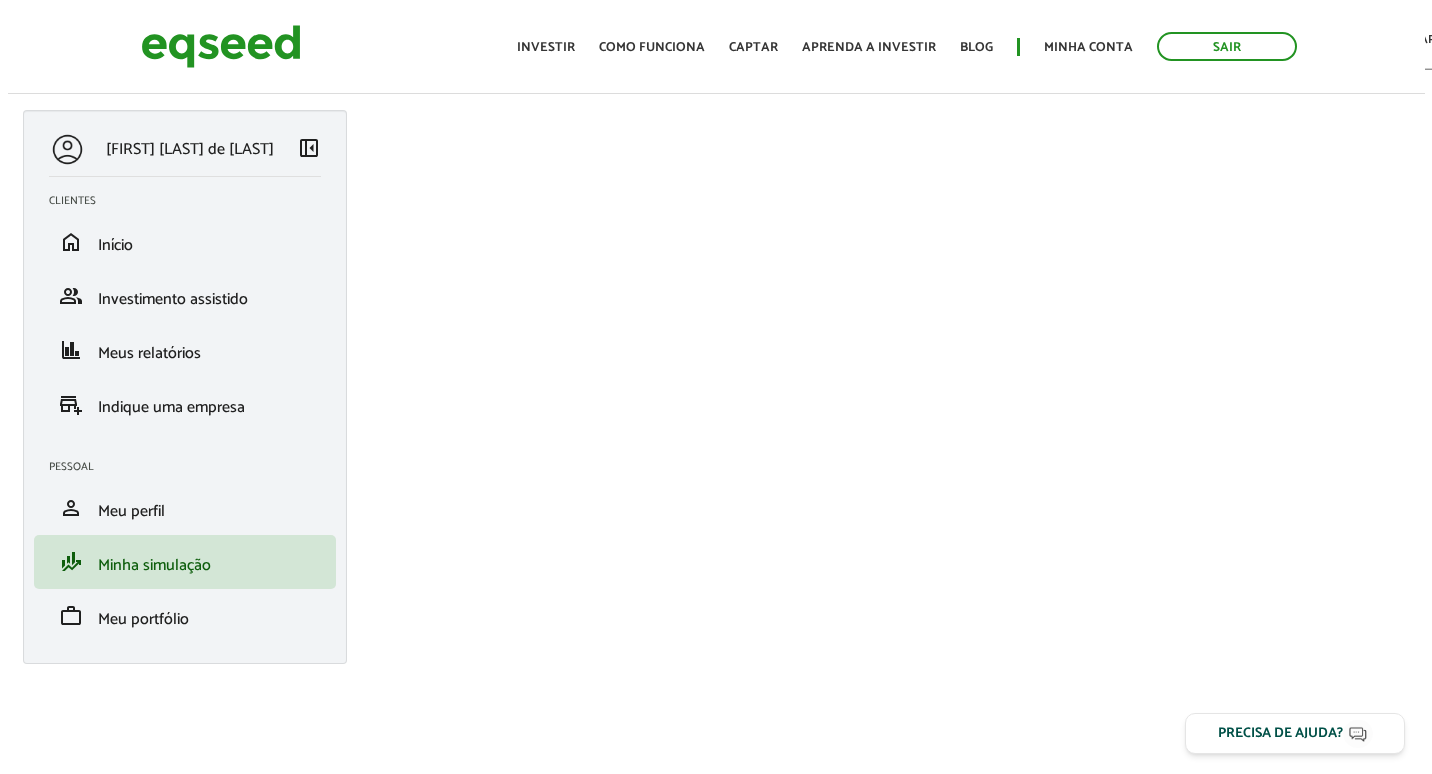 scroll, scrollTop: 0, scrollLeft: 0, axis: both 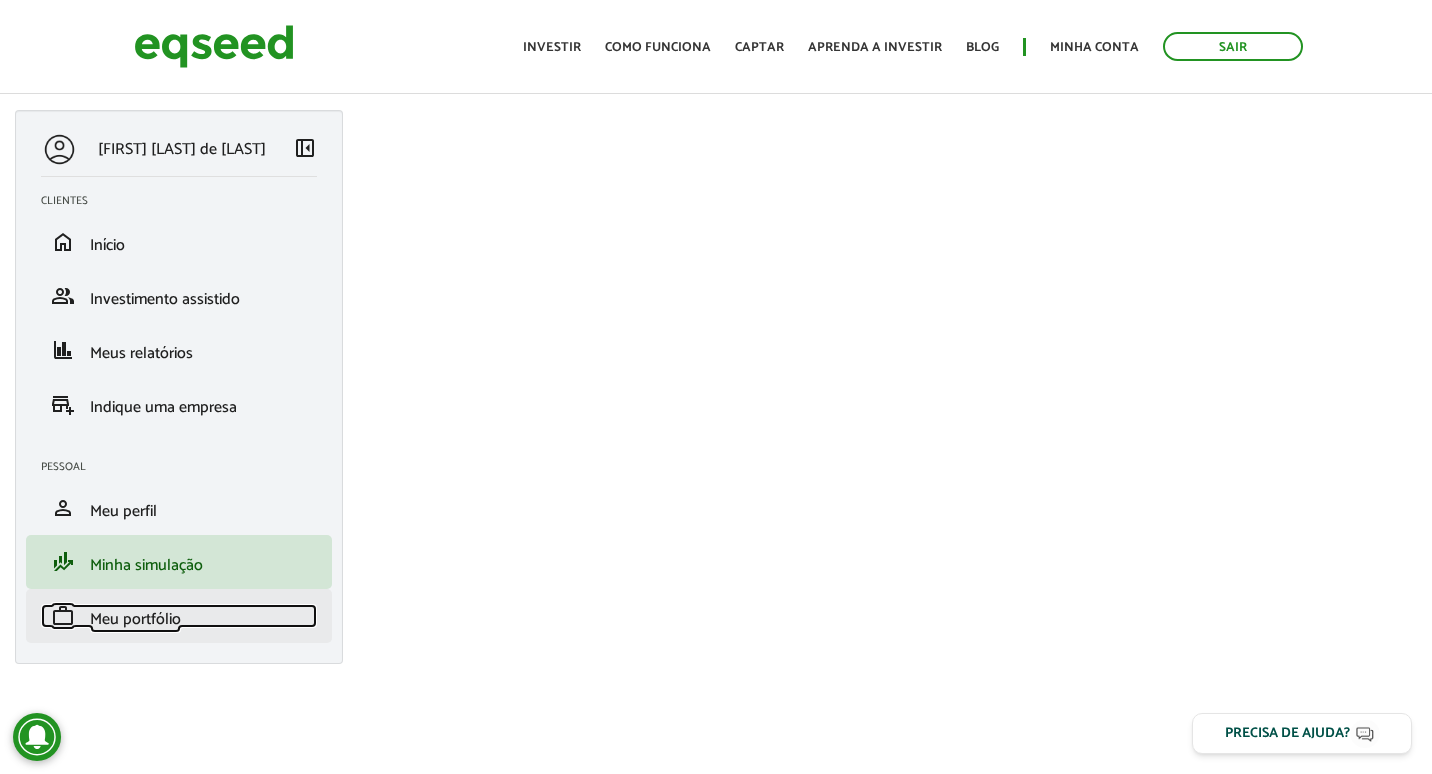 click on "Meu portfólio" at bounding box center [135, 619] 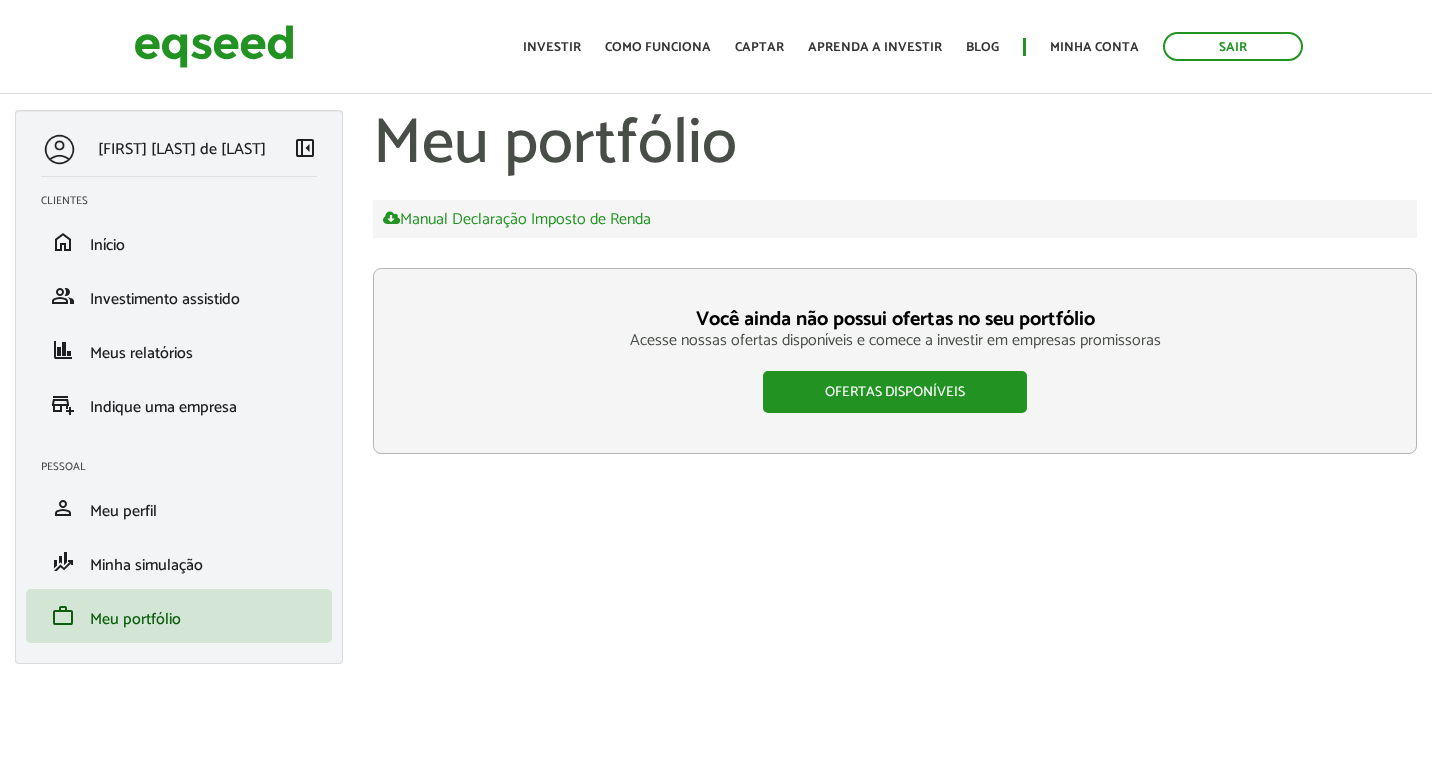 scroll, scrollTop: 0, scrollLeft: 0, axis: both 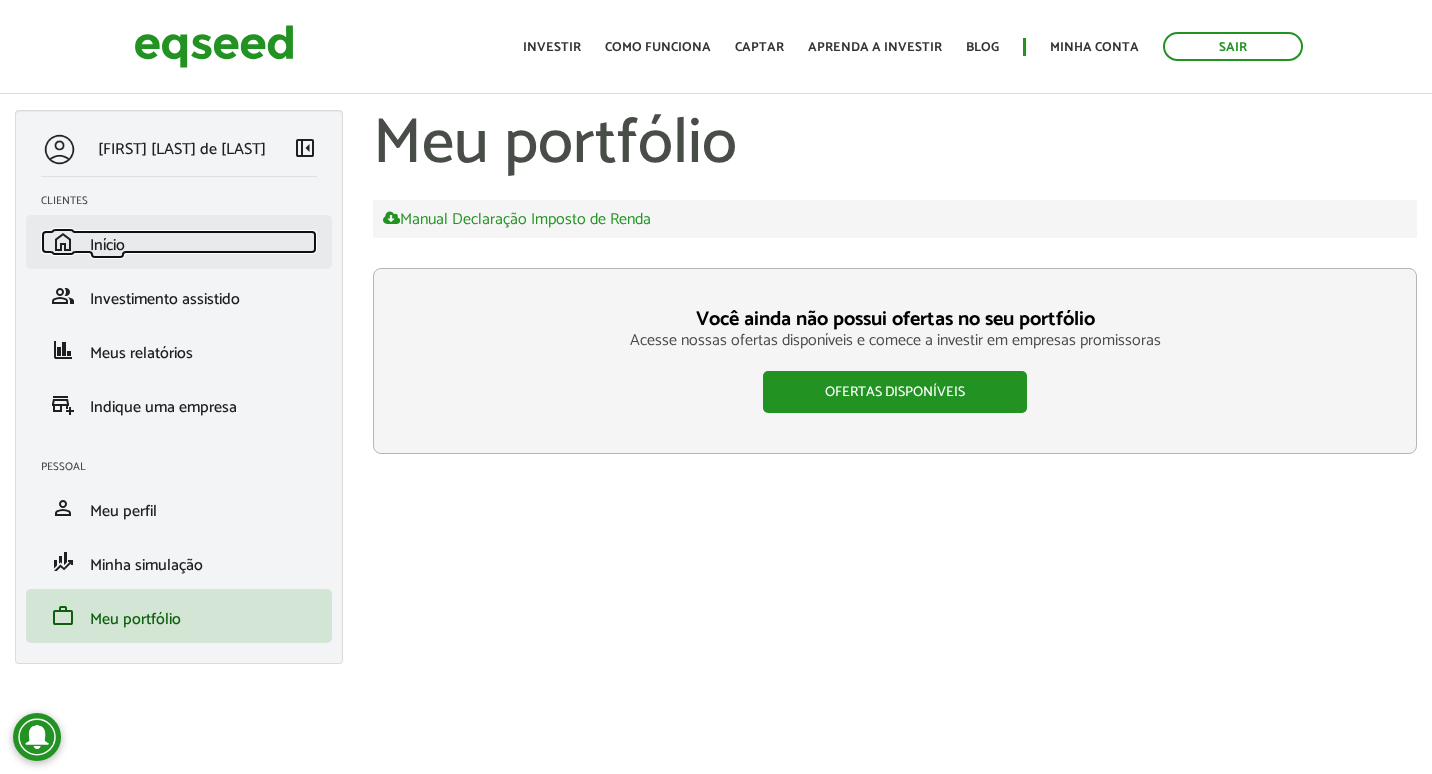 click on "home Início" at bounding box center (179, 242) 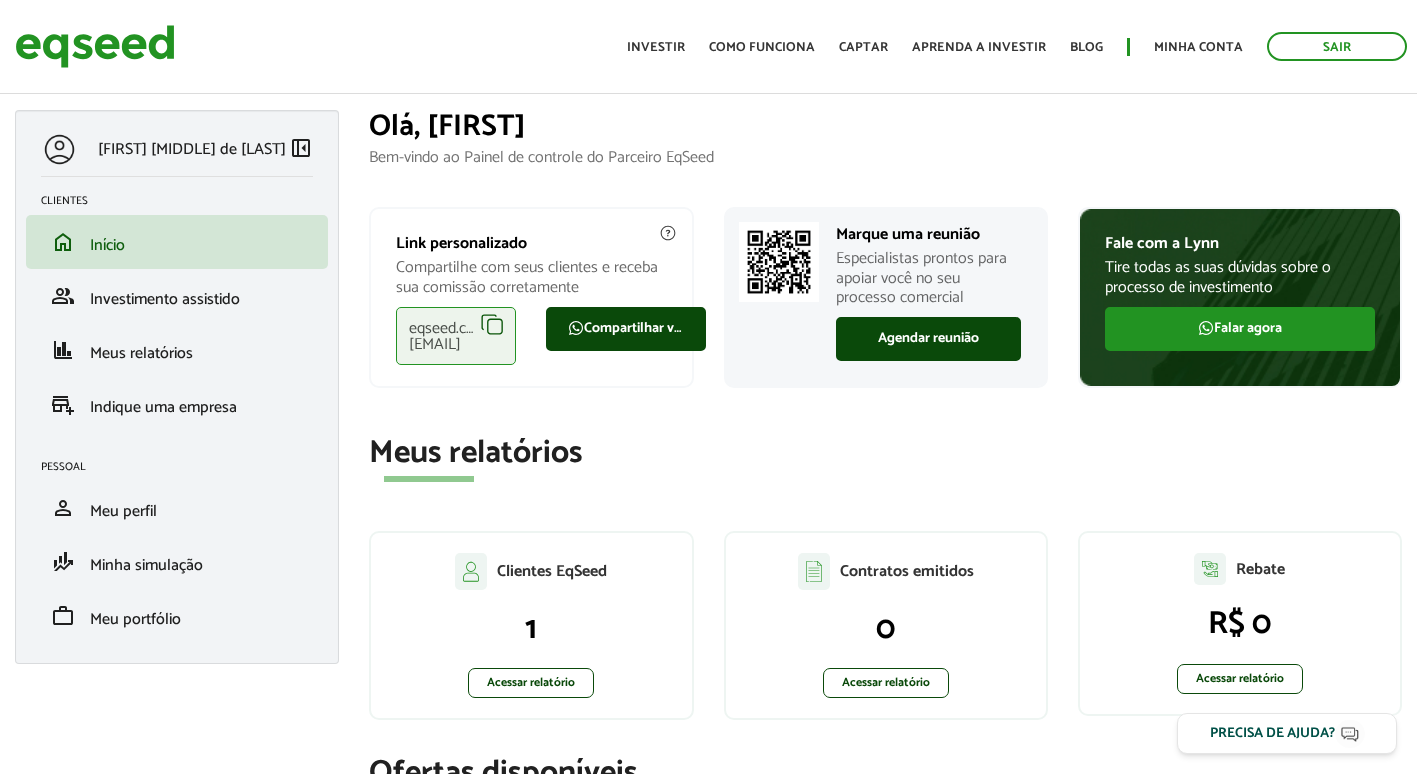 scroll, scrollTop: 0, scrollLeft: 0, axis: both 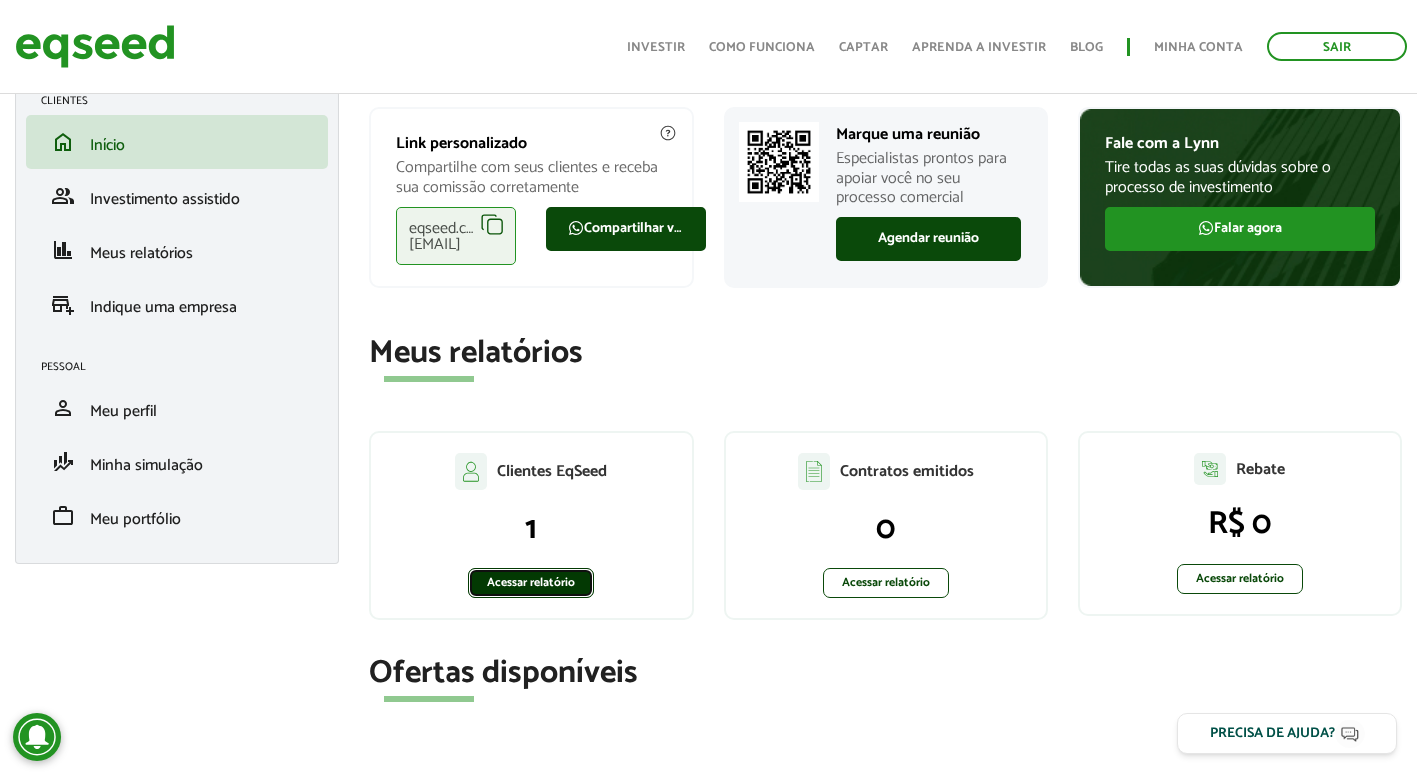 click on "Acessar relatório" at bounding box center [531, 583] 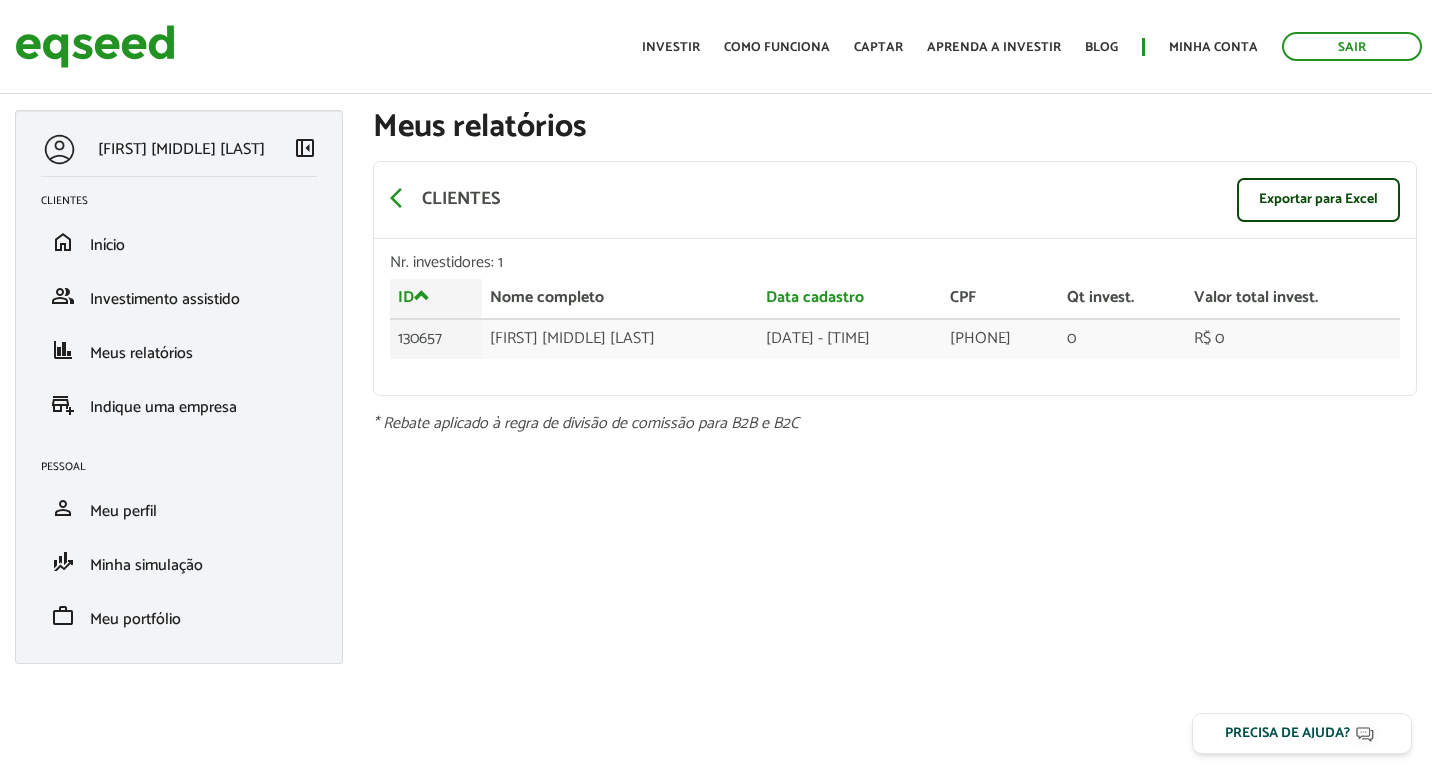 scroll, scrollTop: 0, scrollLeft: 0, axis: both 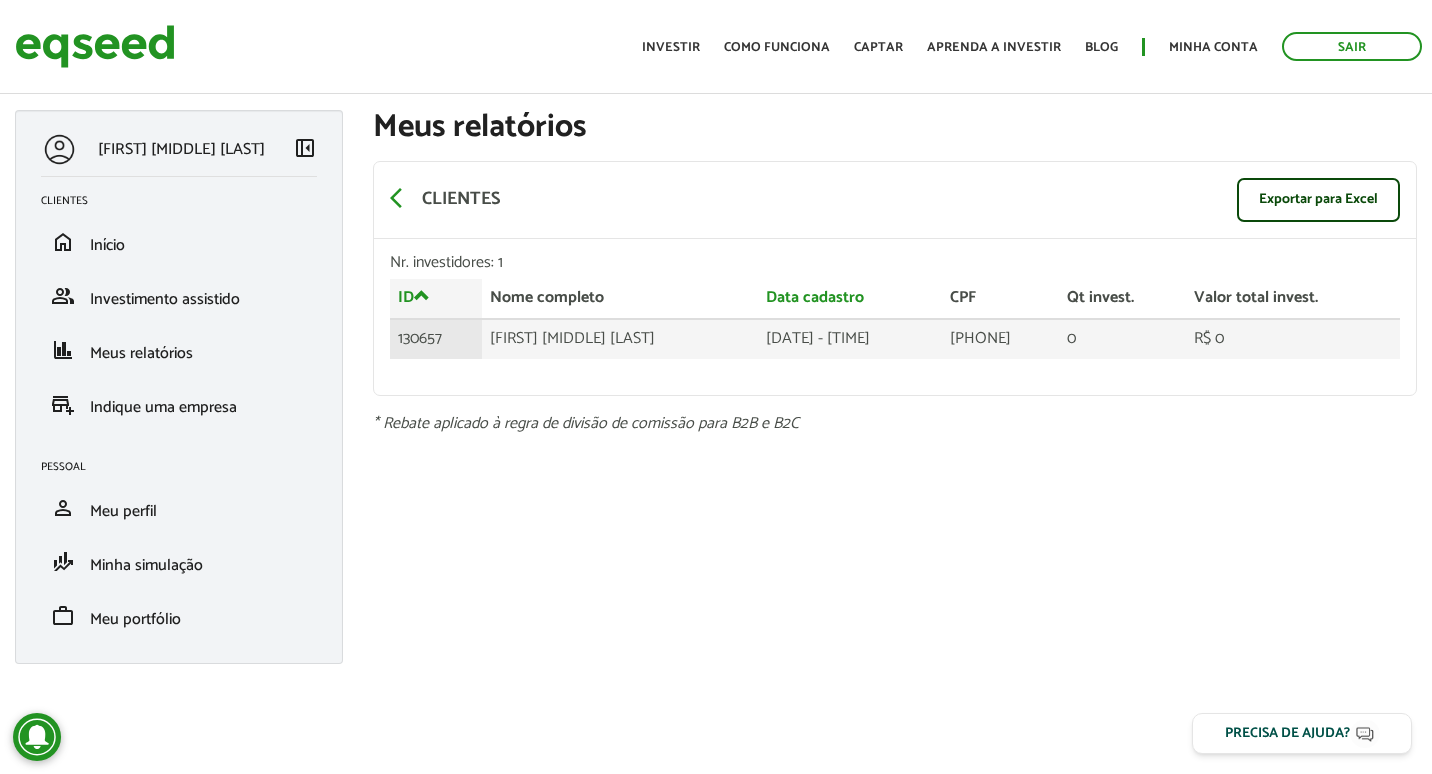 click on "[FIRST] [MIDDLE] de [LAST]" at bounding box center (620, 339) 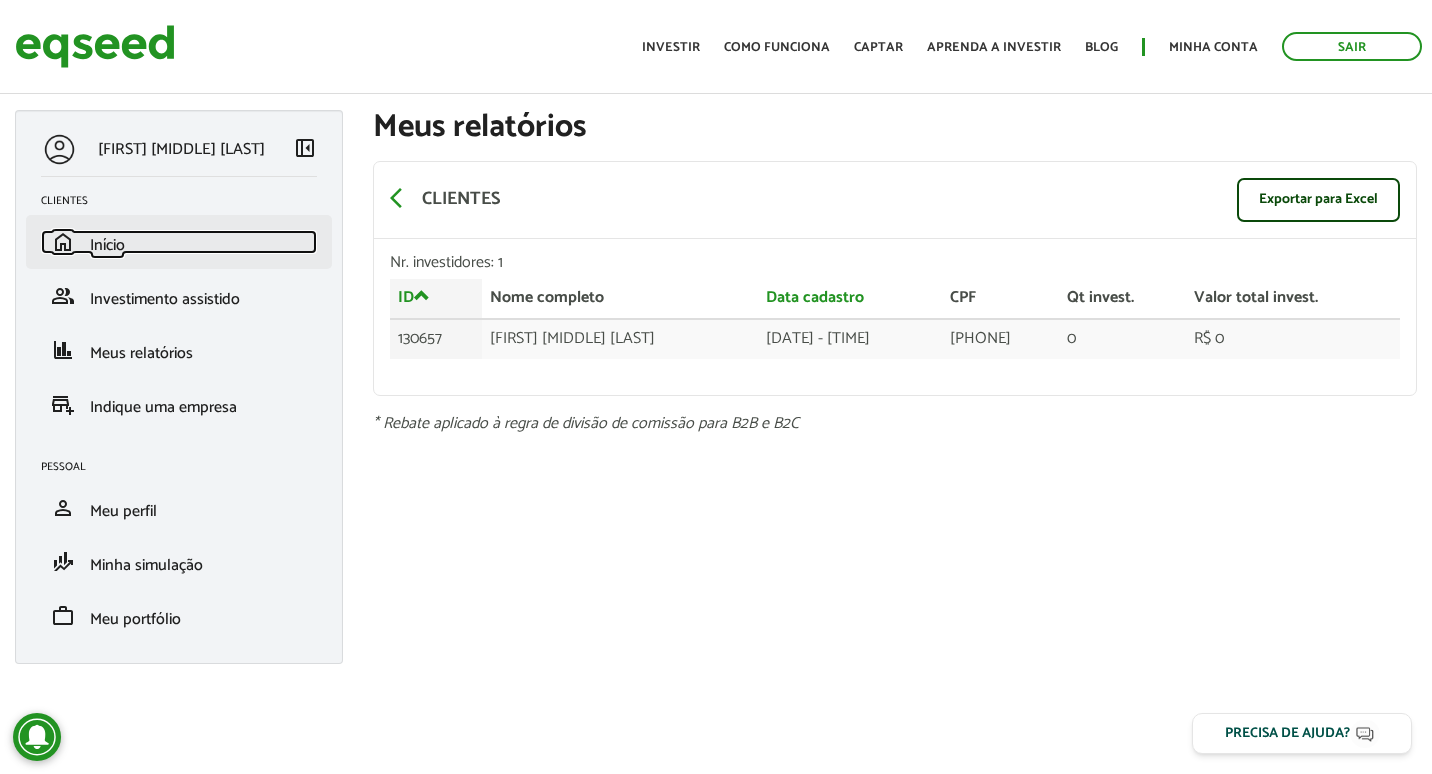click on "home Início" at bounding box center [179, 242] 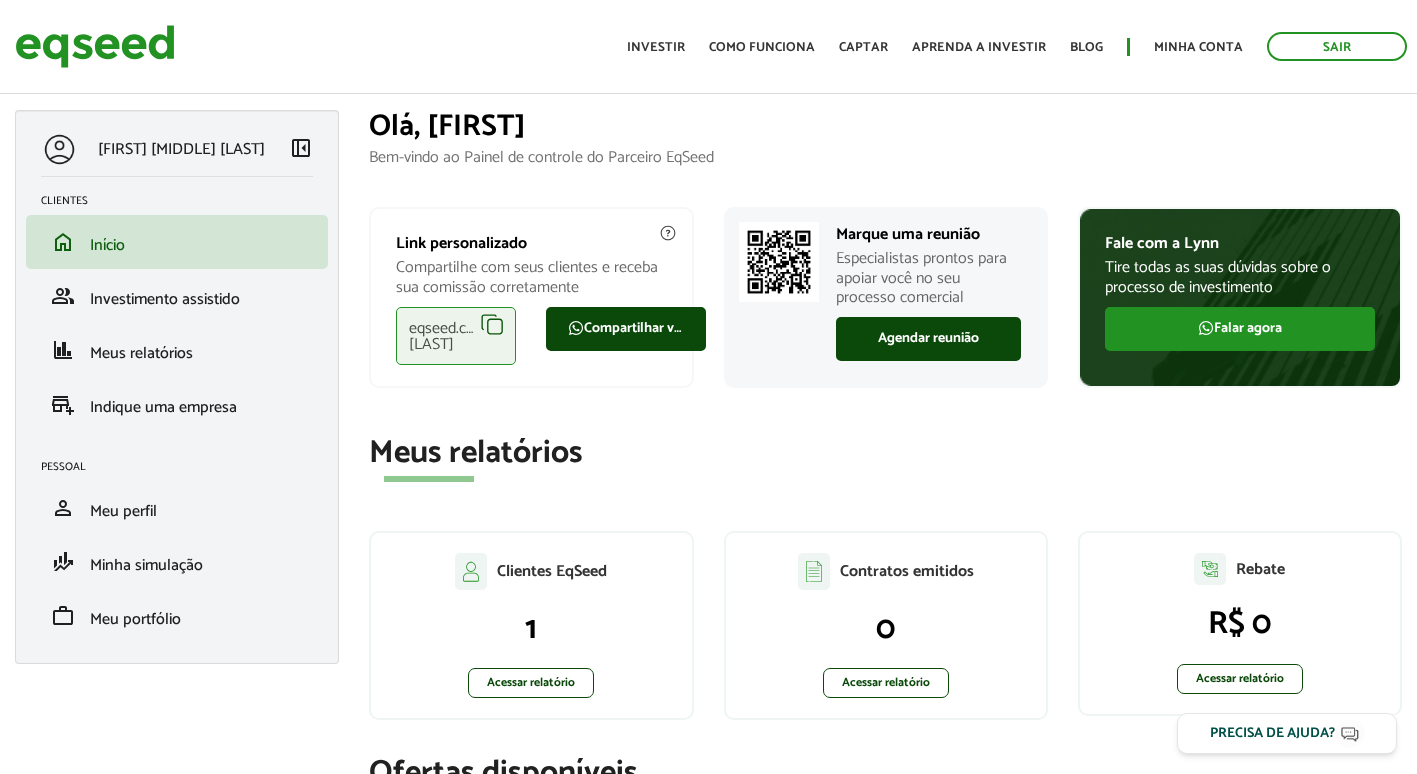 scroll, scrollTop: 0, scrollLeft: 0, axis: both 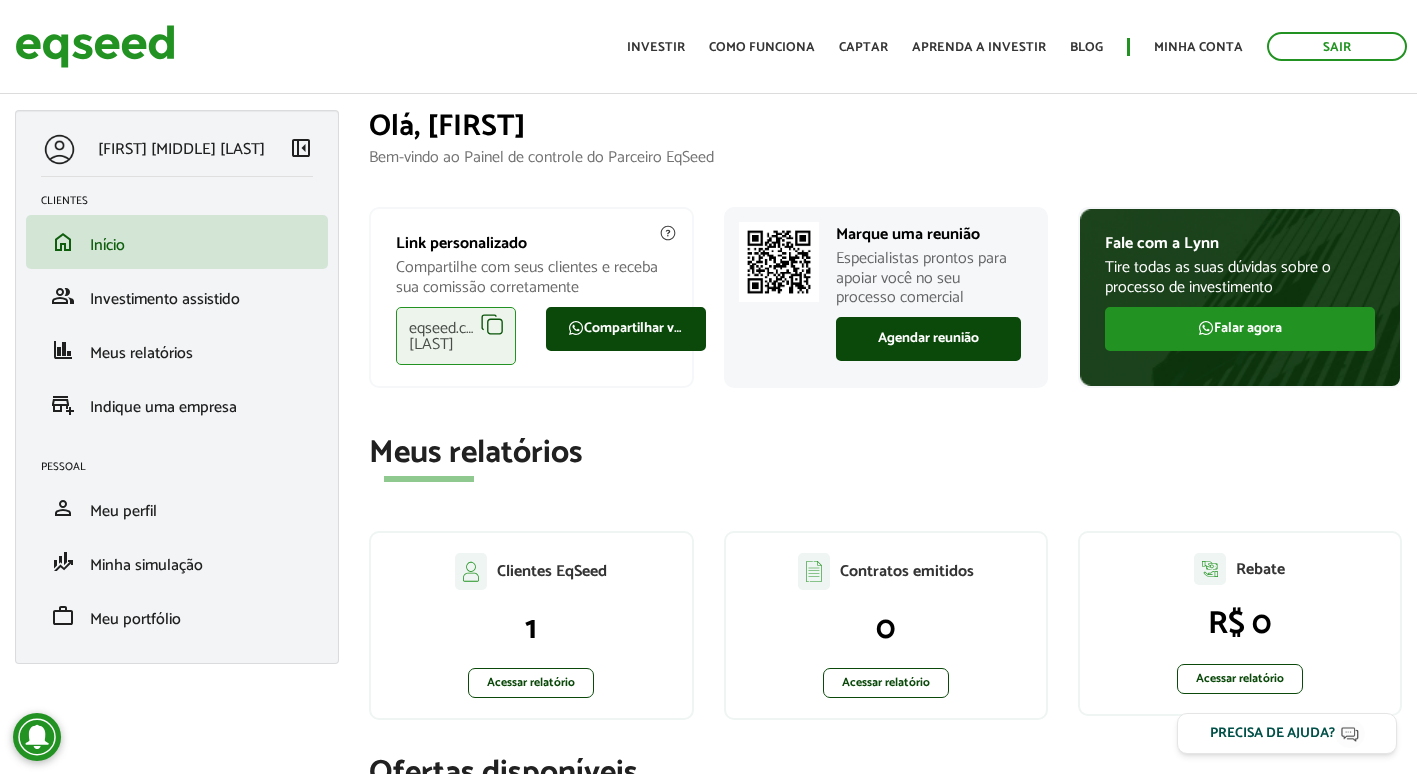 click on "eqseed.com/a/is/[FIRST].[LAST]" at bounding box center [456, 336] 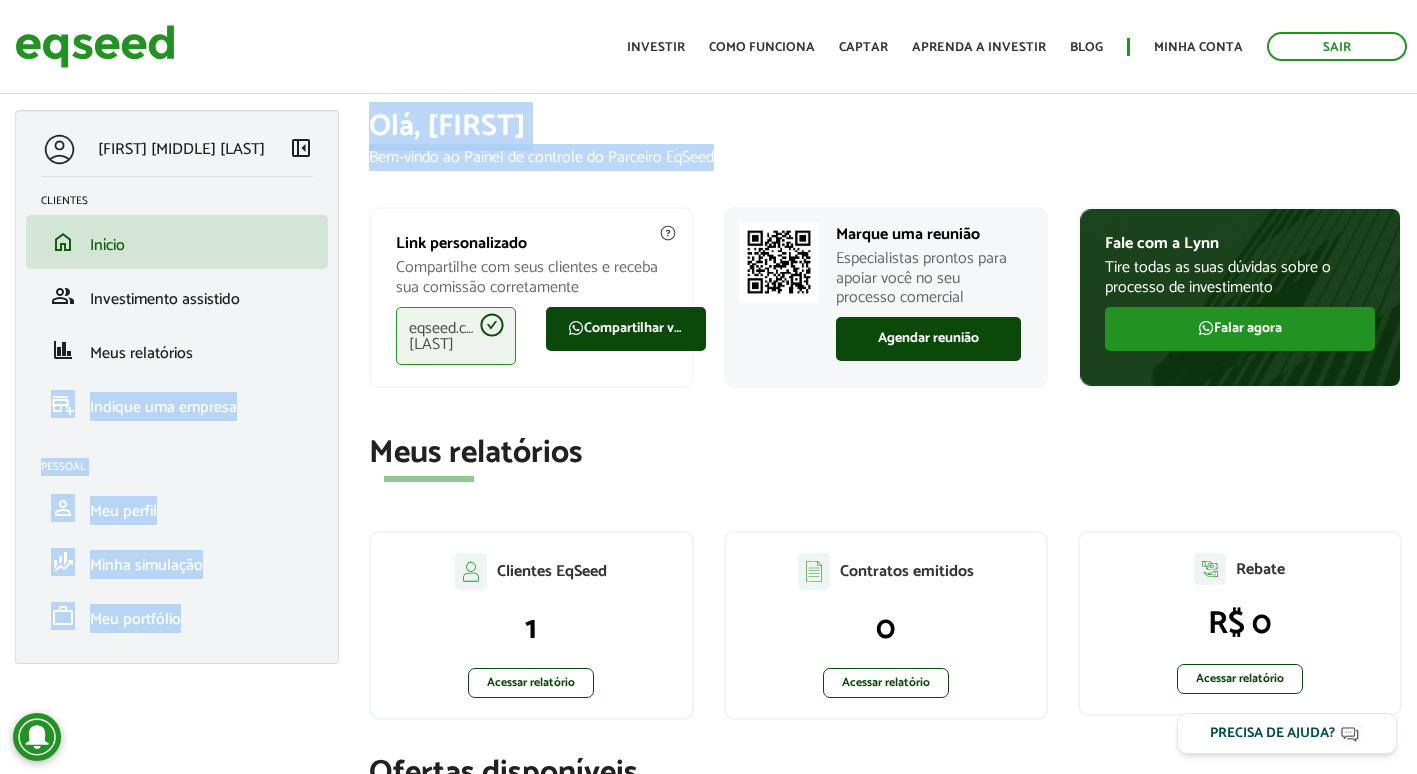 drag, startPoint x: 1080, startPoint y: 158, endPoint x: -9, endPoint y: 384, distance: 1112.2036 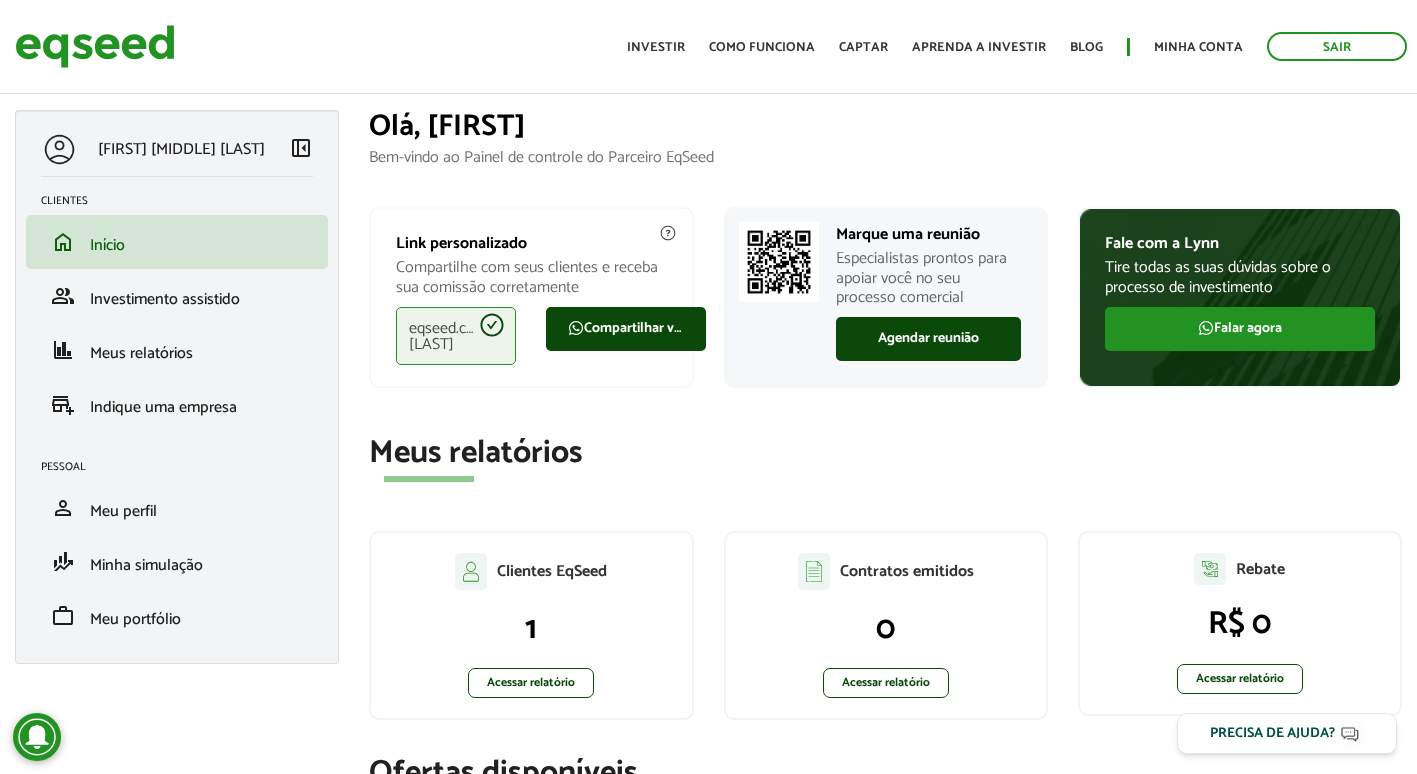 click on "Clientes EqSeed
1
Acessar relatório" at bounding box center [531, 625] 